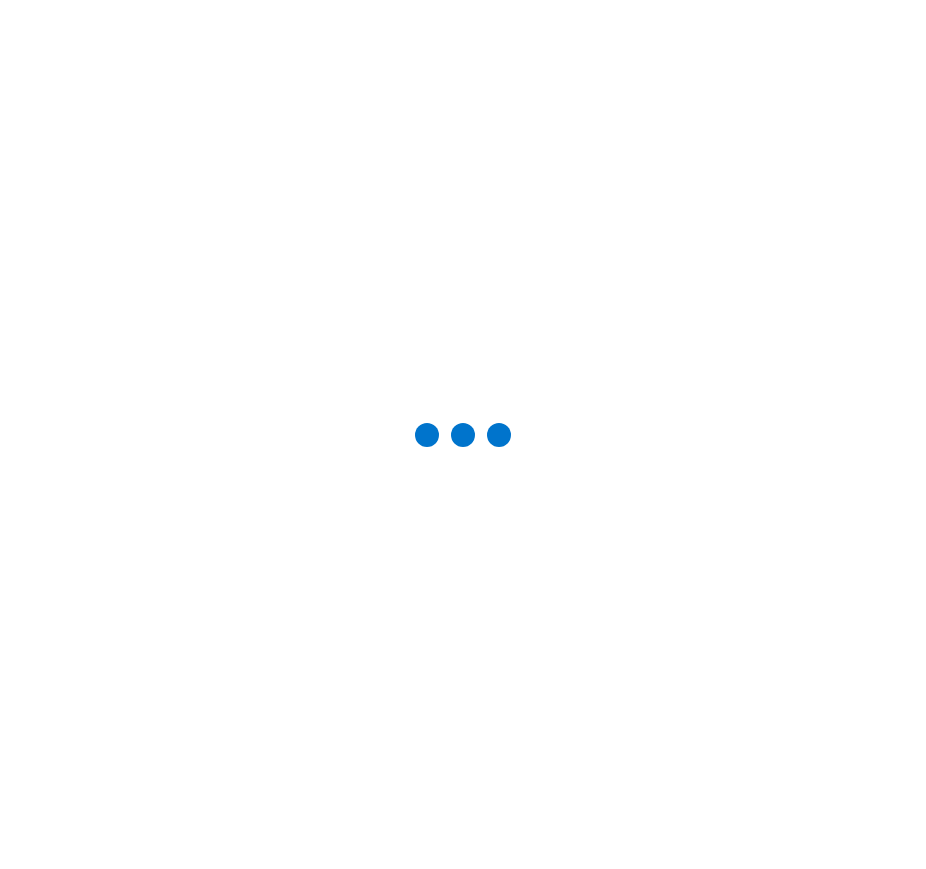 scroll, scrollTop: 0, scrollLeft: 0, axis: both 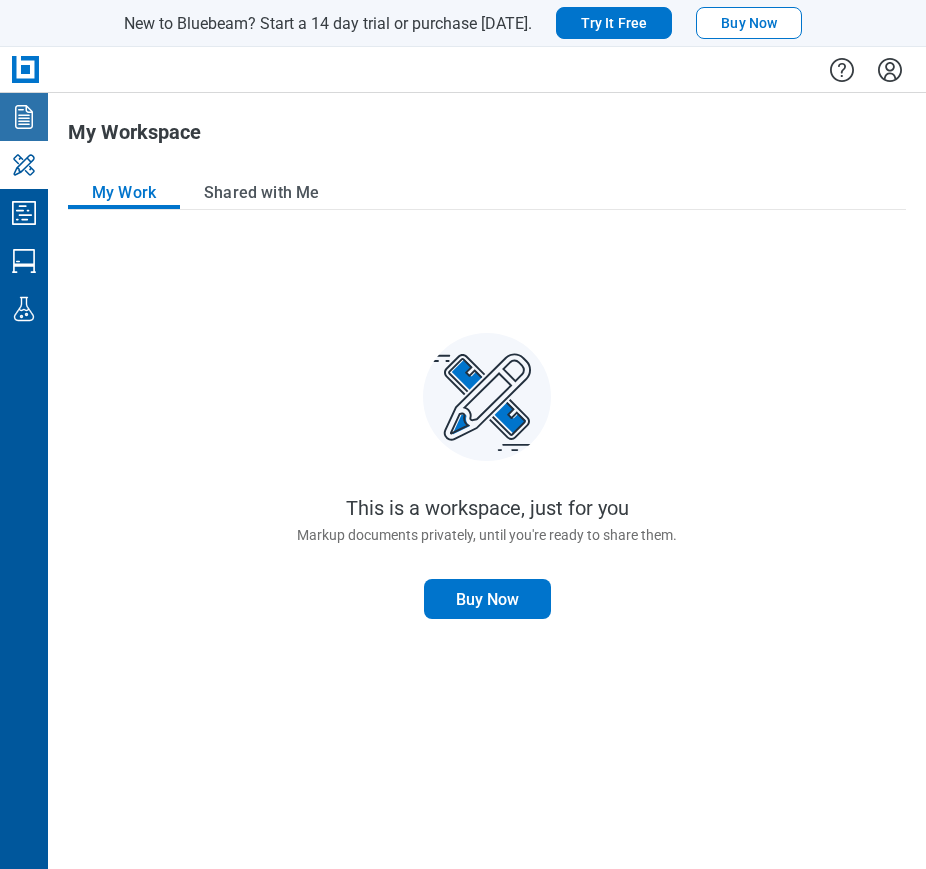 click 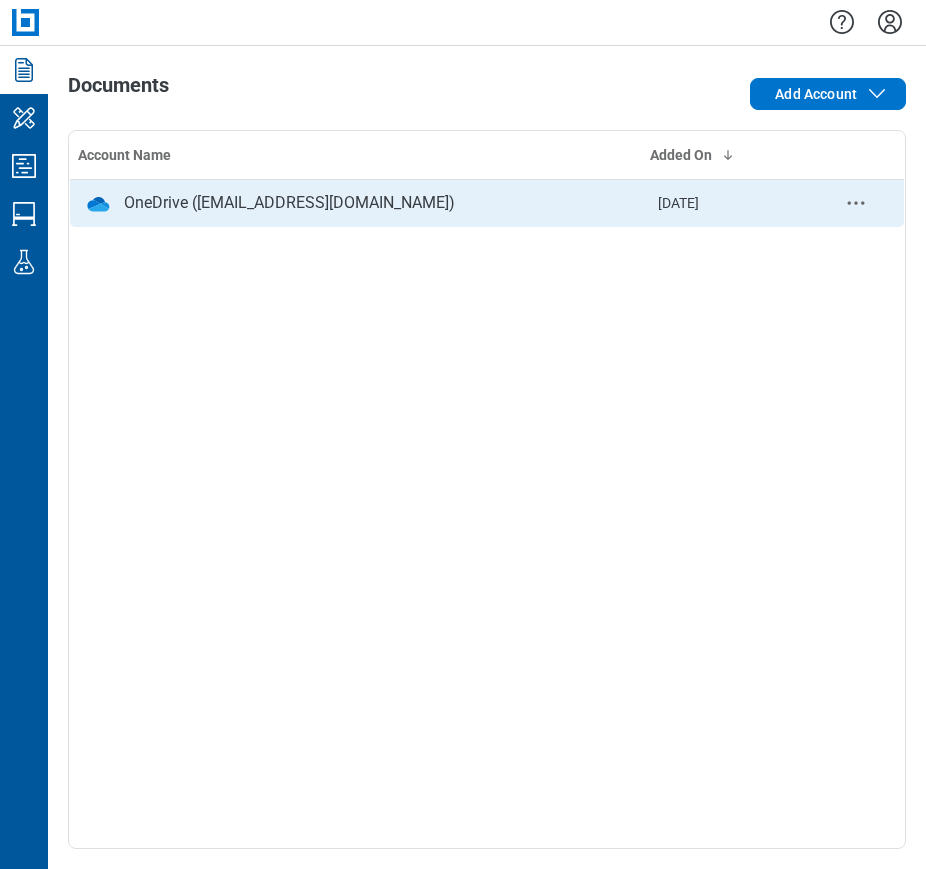 click on "OneDrive ([EMAIL_ADDRESS][DOMAIN_NAME])" at bounding box center (289, 203) 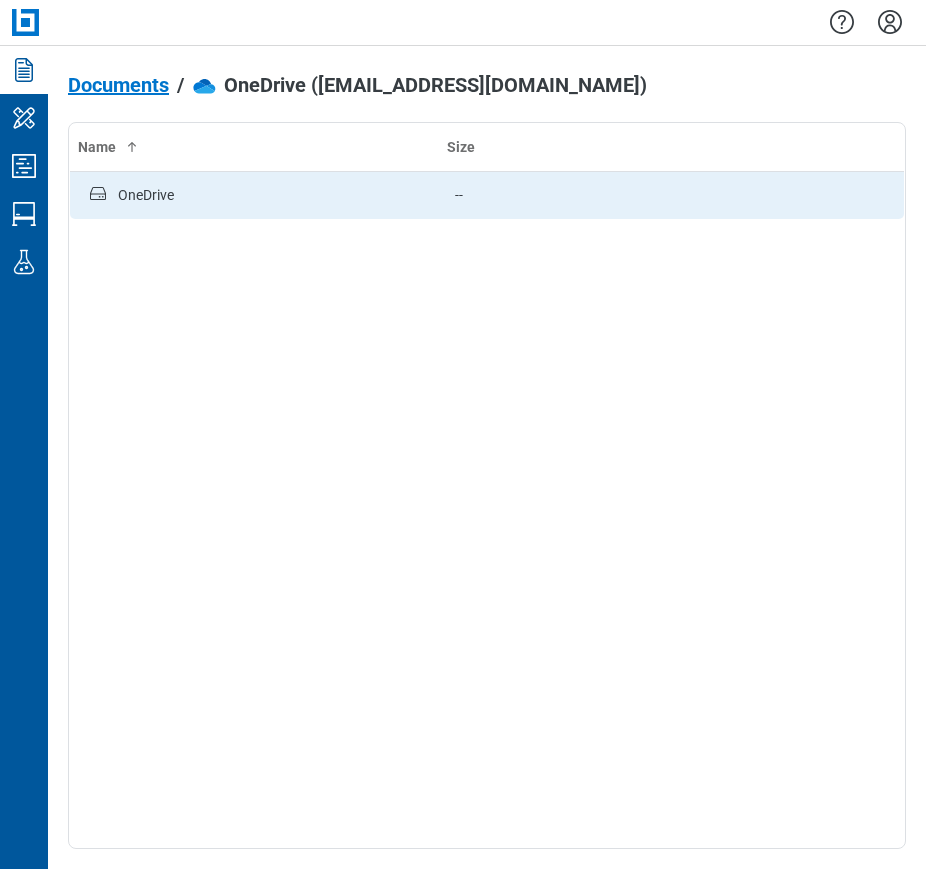 click on "OneDrive" at bounding box center (255, 195) 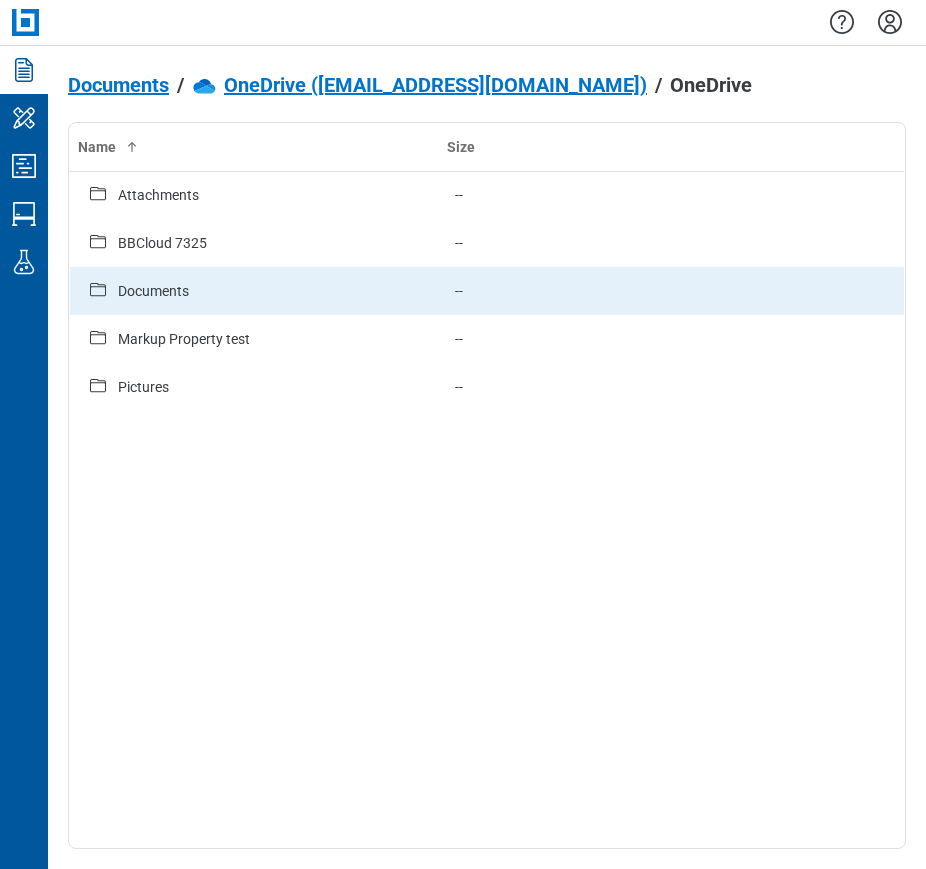 click on "Documents" at bounding box center [153, 291] 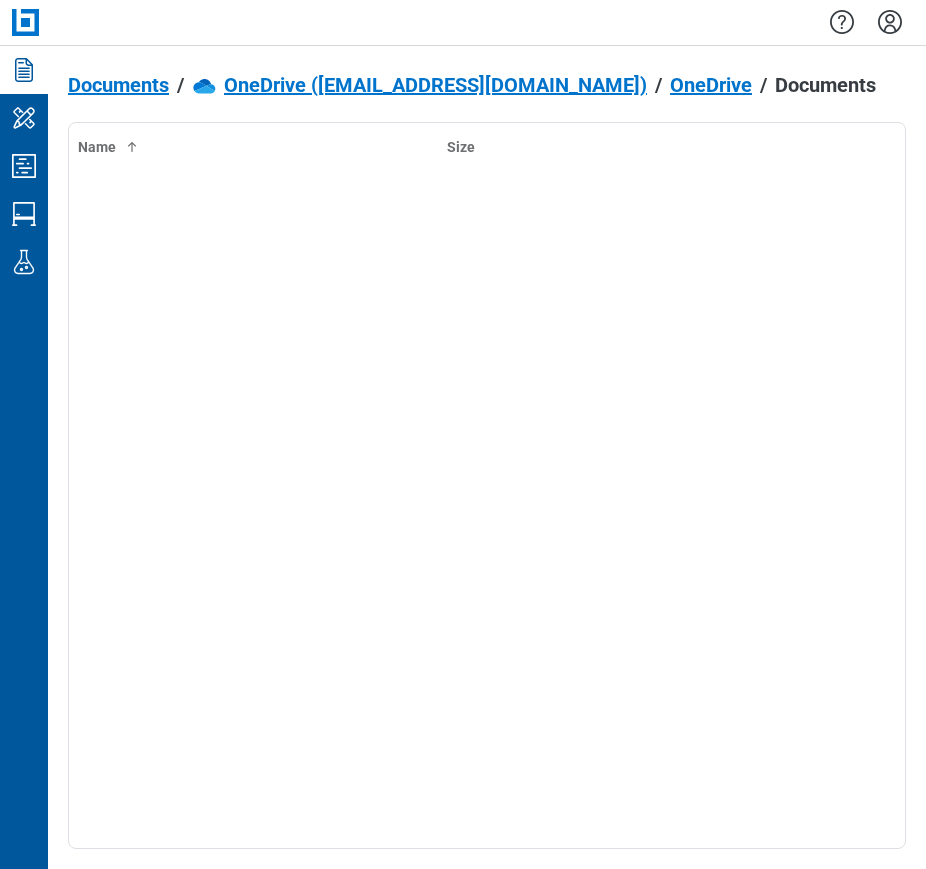 click on "OneDrive" at bounding box center [711, 85] 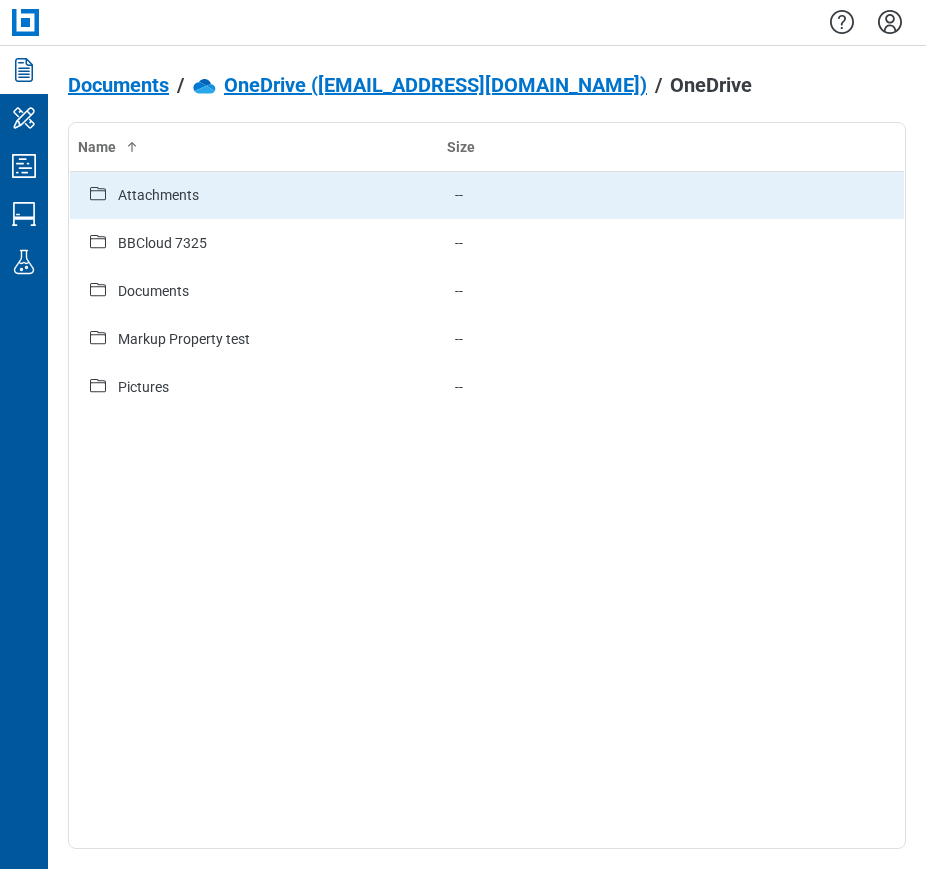 click on "Attachments" at bounding box center (158, 195) 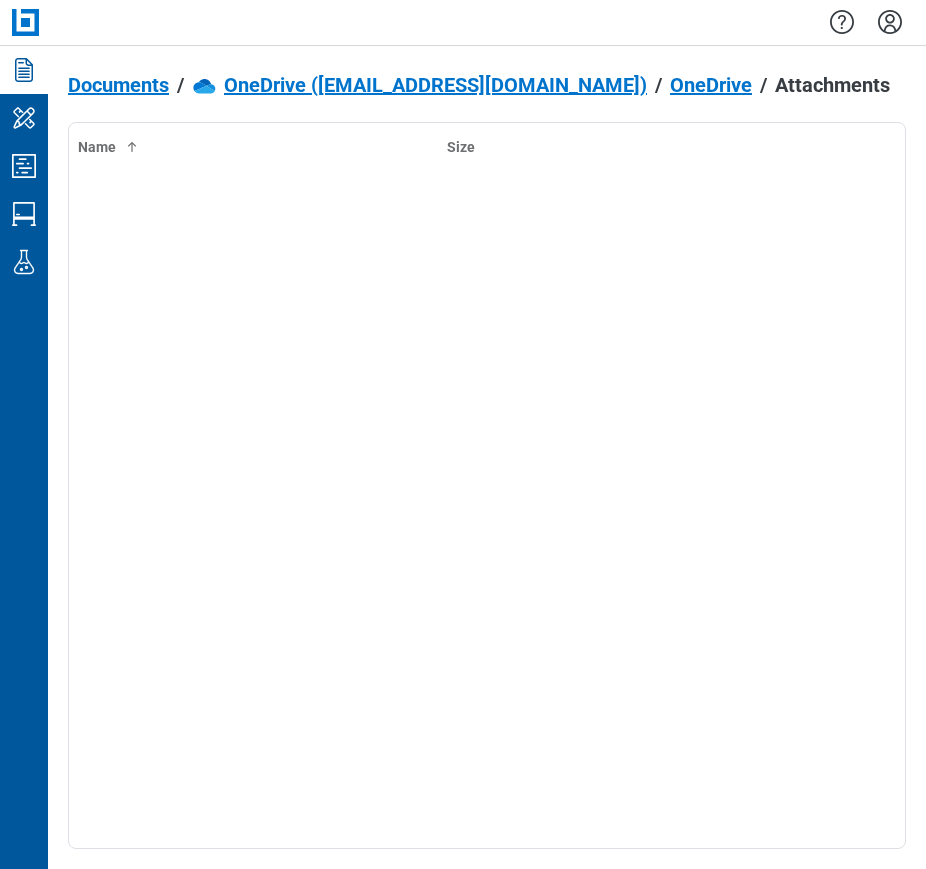 drag, startPoint x: 567, startPoint y: 82, endPoint x: 601, endPoint y: 87, distance: 34.36568 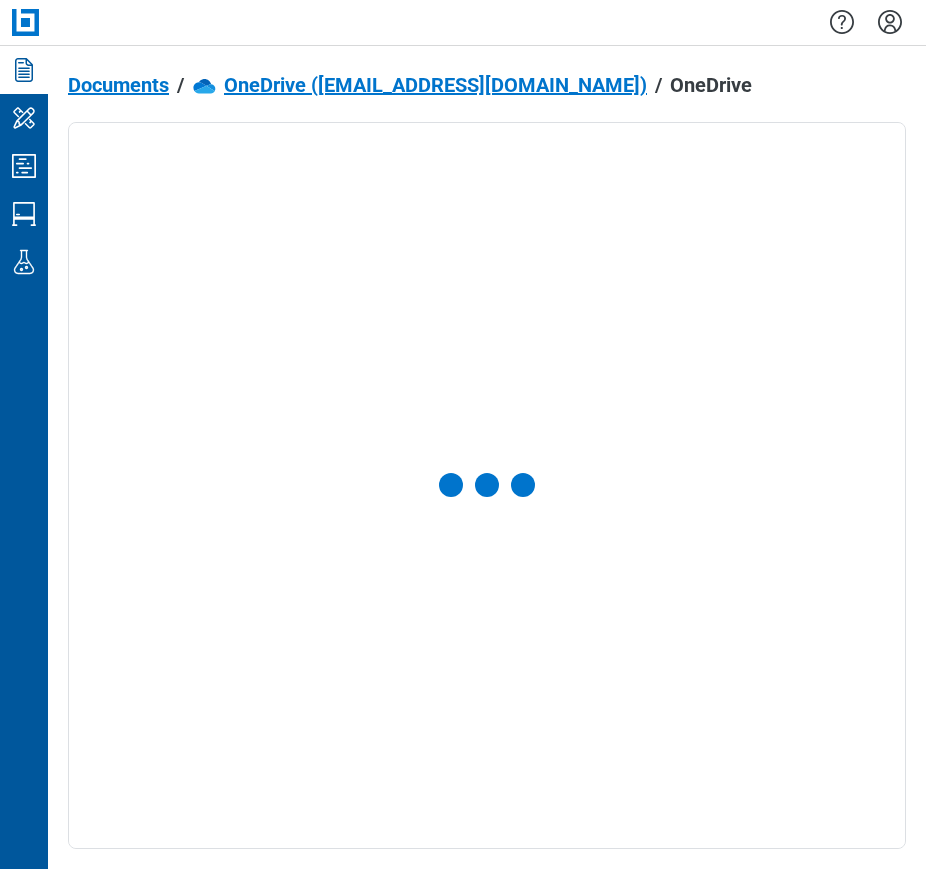 click on "OneDrive ([EMAIL_ADDRESS][DOMAIN_NAME])" at bounding box center [435, 85] 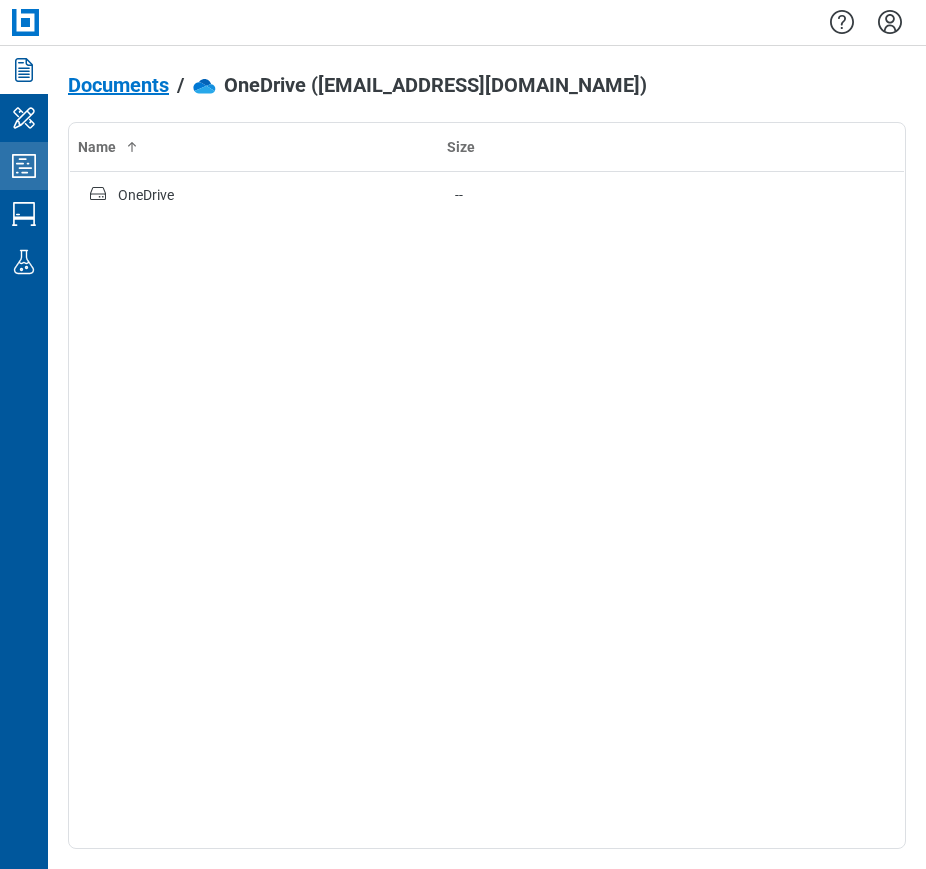 click 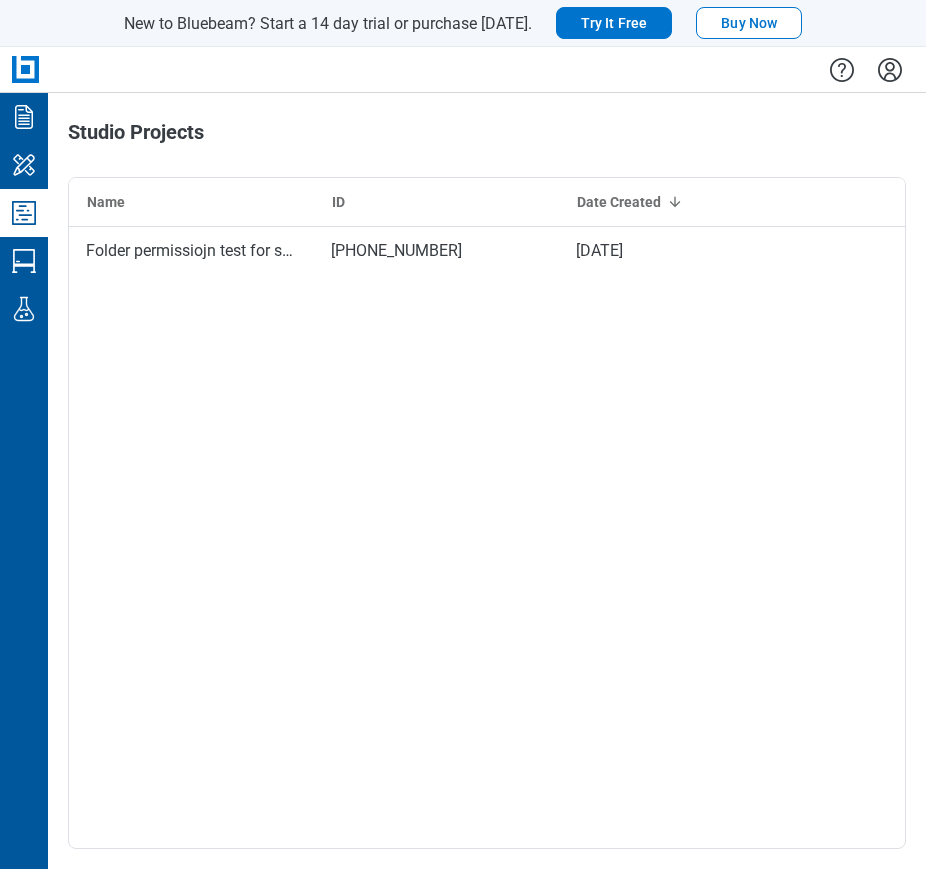 click 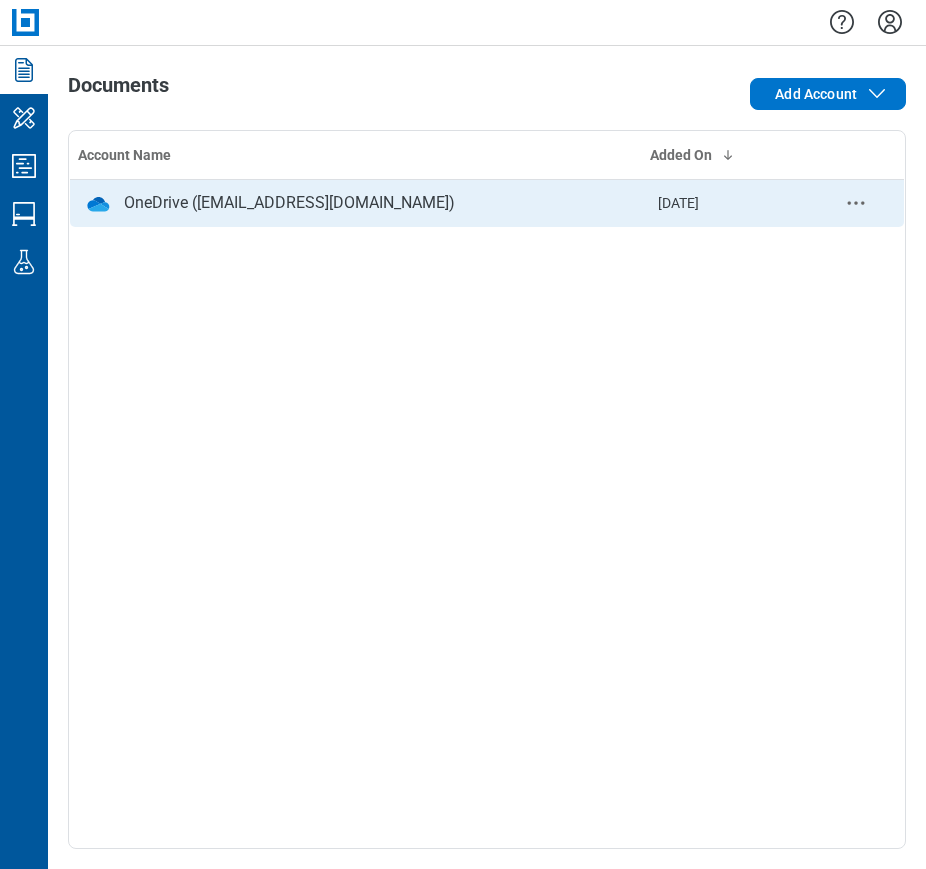 click on "OneDrive ([EMAIL_ADDRESS][DOMAIN_NAME])" at bounding box center (289, 203) 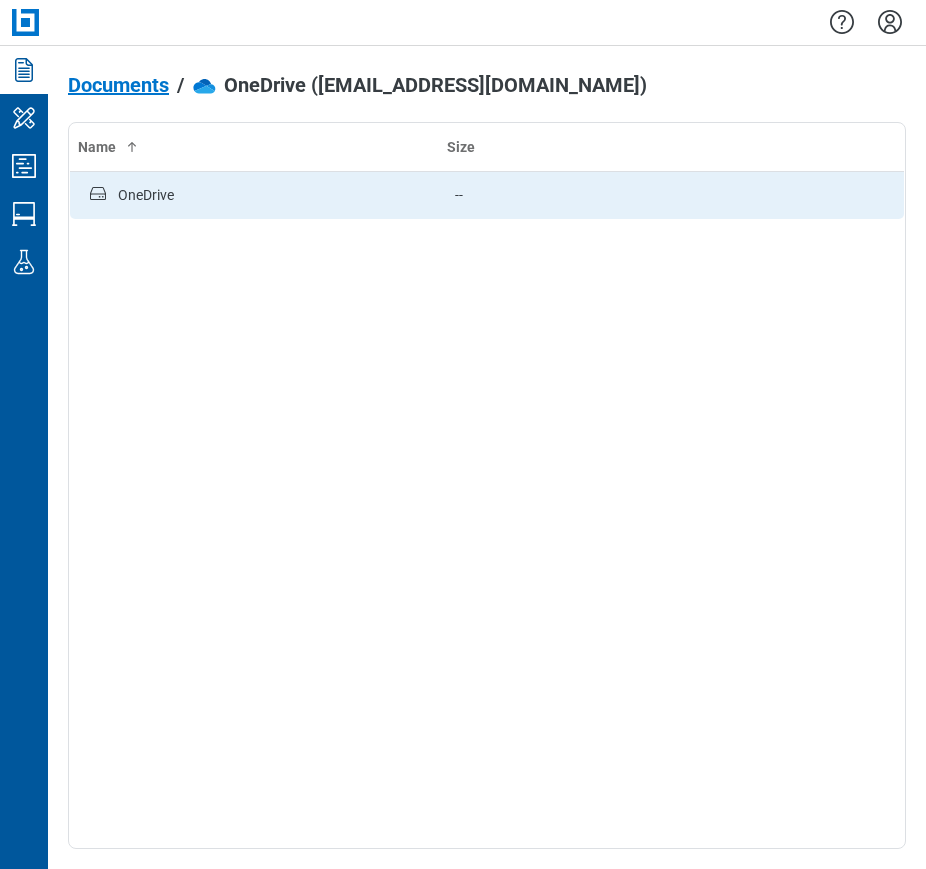 click on "OneDrive" at bounding box center (254, 195) 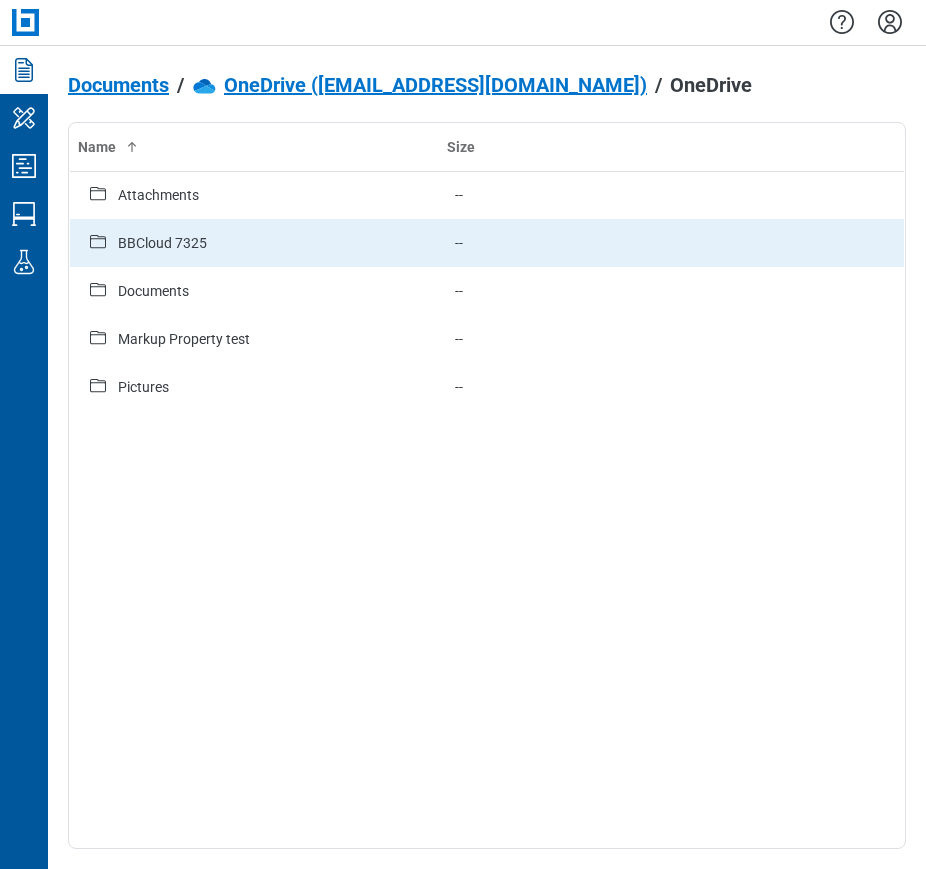 click on "BBCloud 7325" at bounding box center (254, 243) 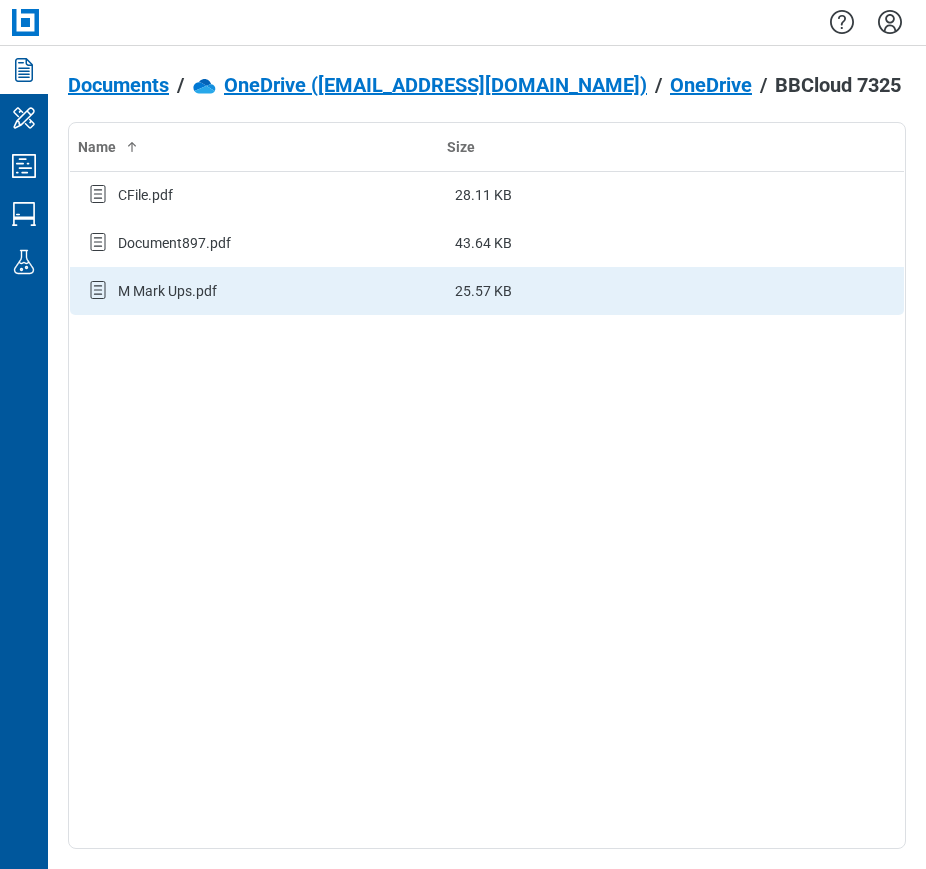 click on "M Mark Ups.pdf" at bounding box center (167, 291) 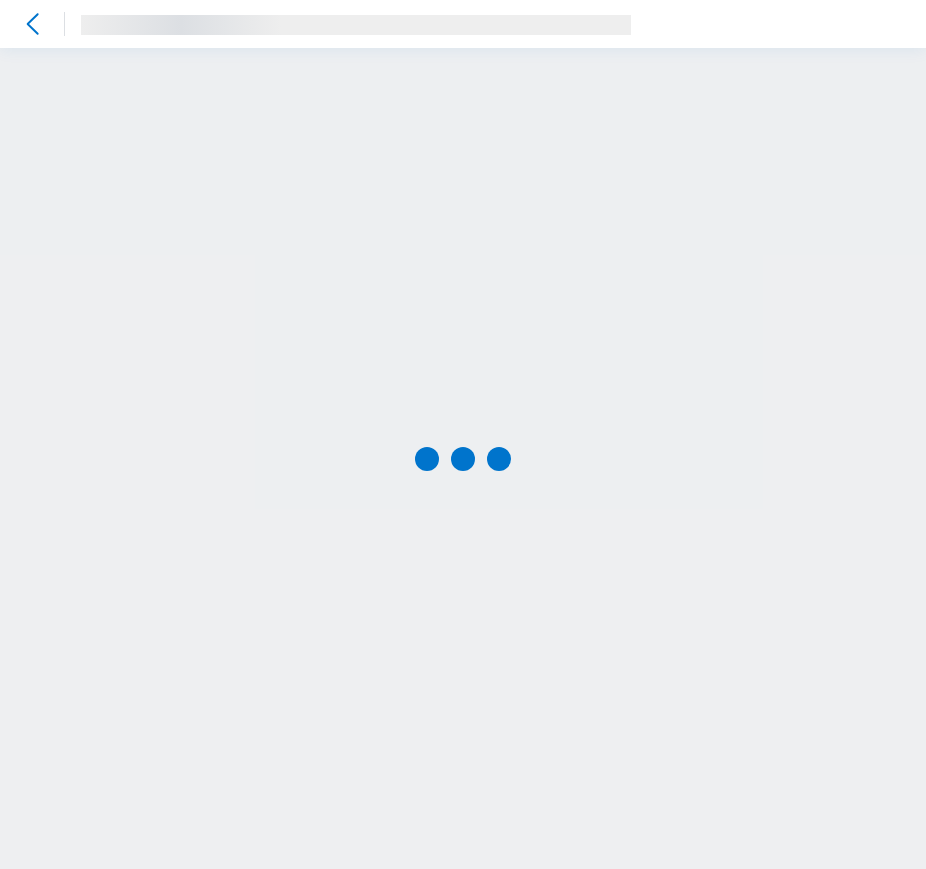 scroll, scrollTop: 0, scrollLeft: 0, axis: both 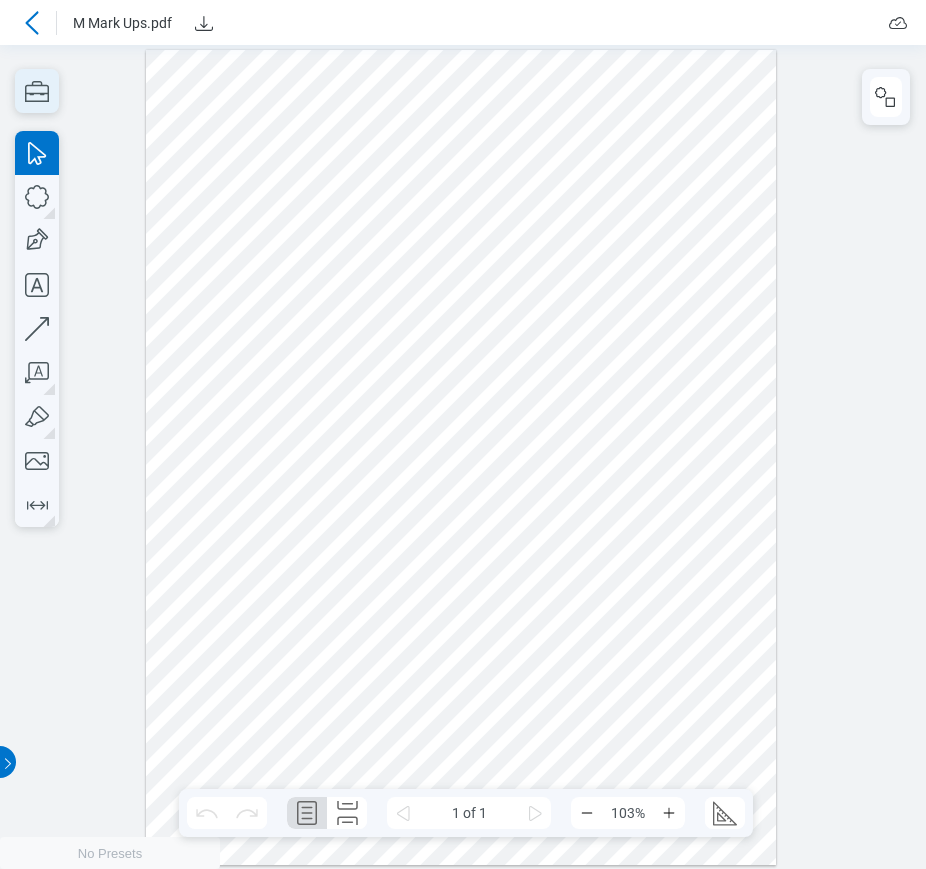 click 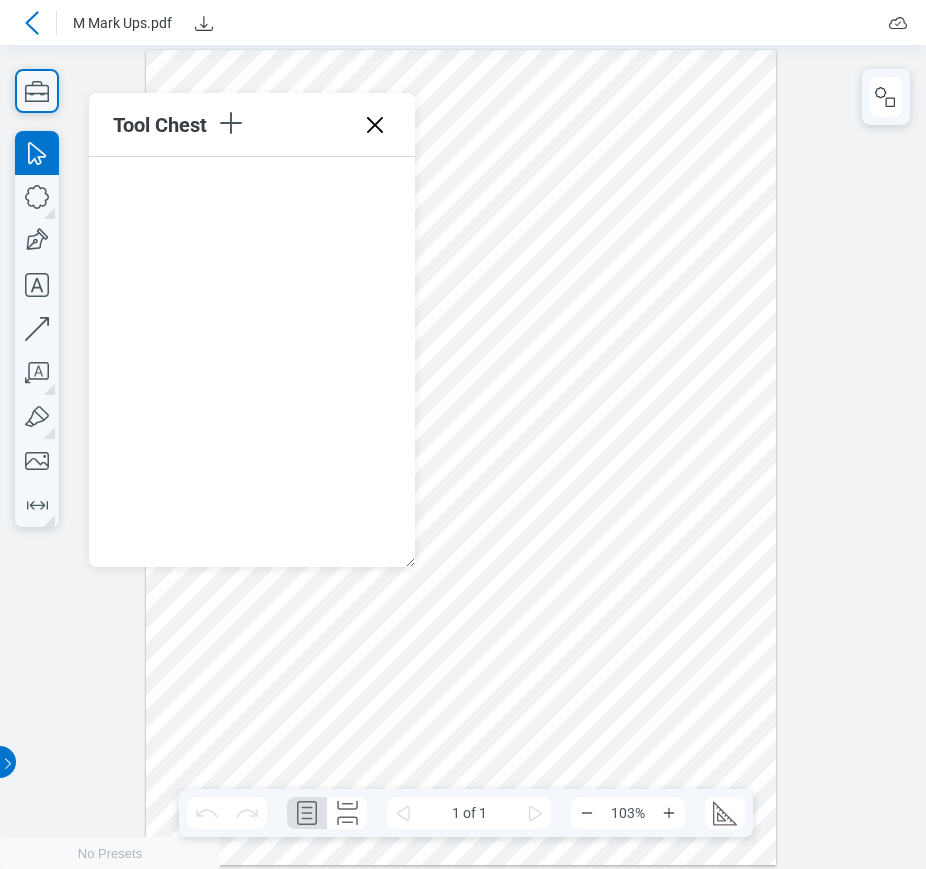 click at bounding box center [461, 458] 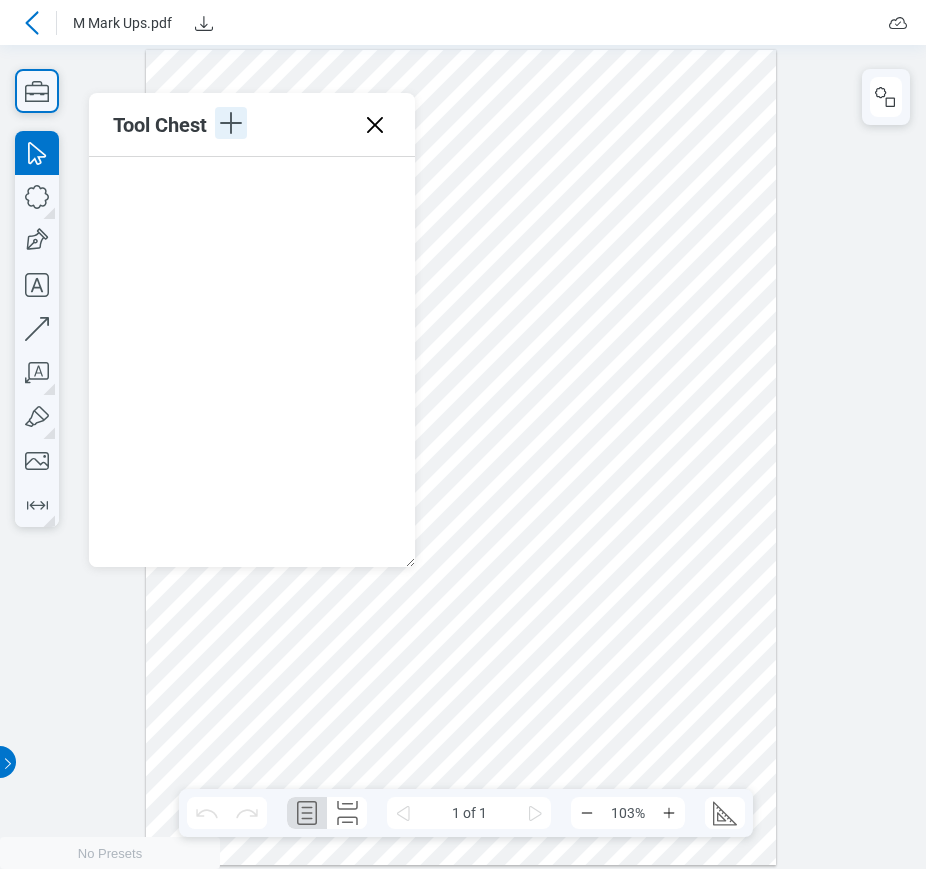 click 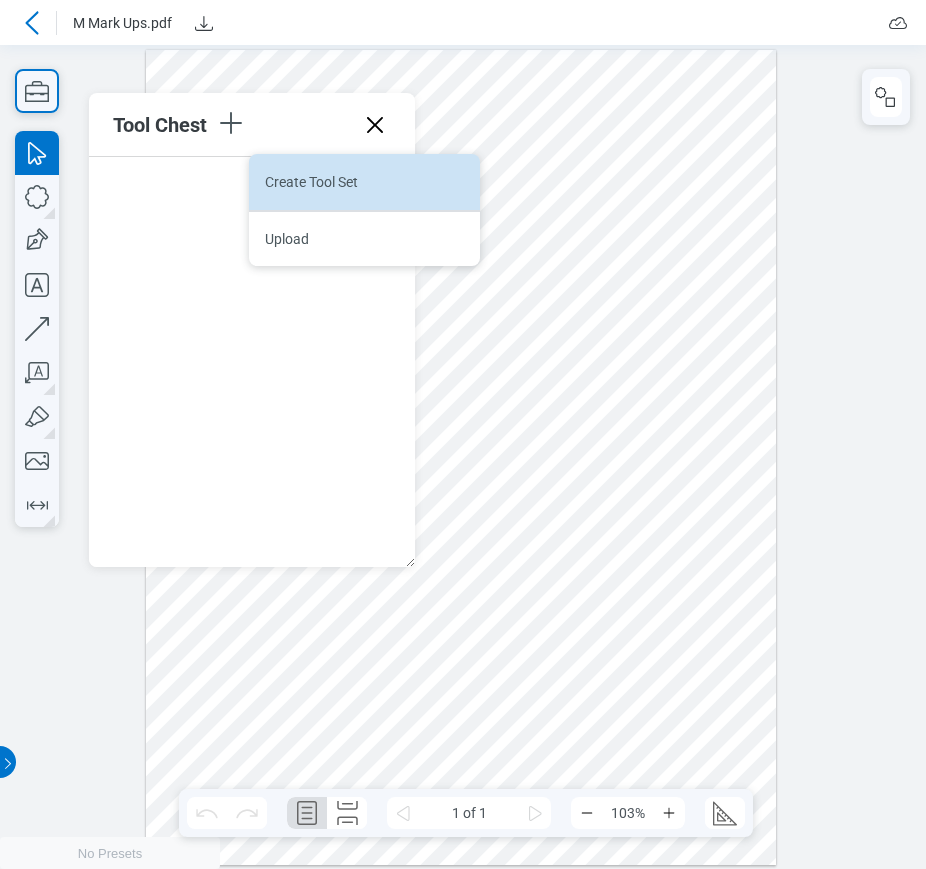 click on "Create Tool Set" at bounding box center (364, 182) 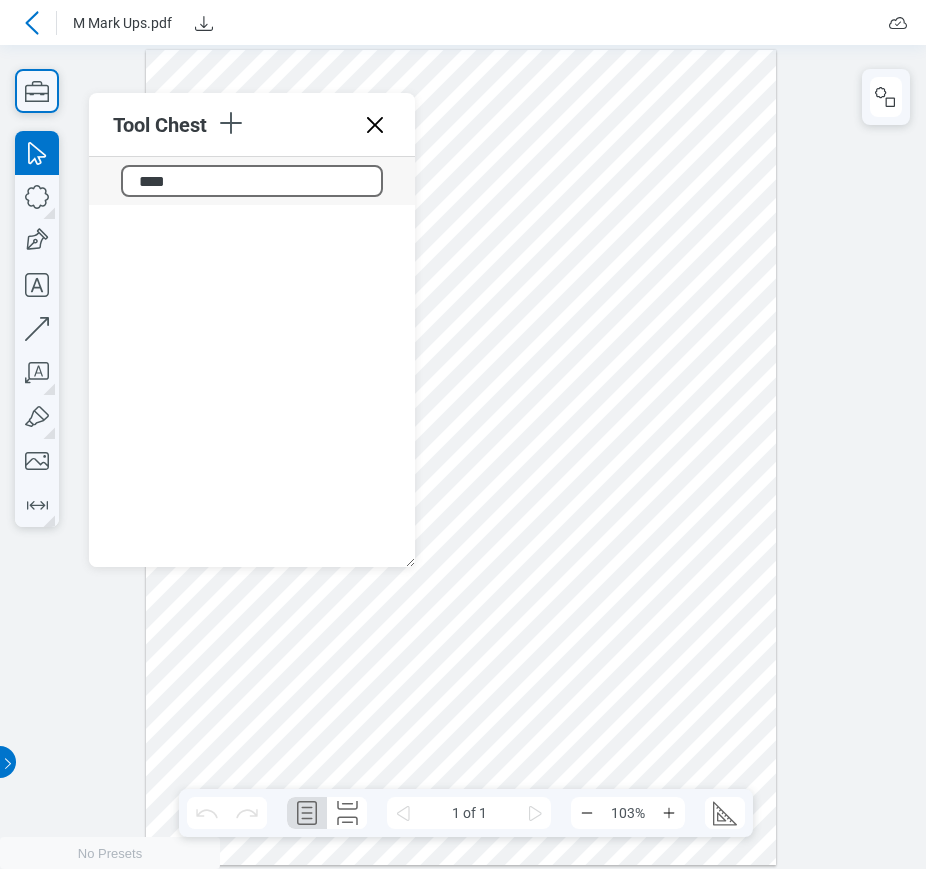 type on "*****" 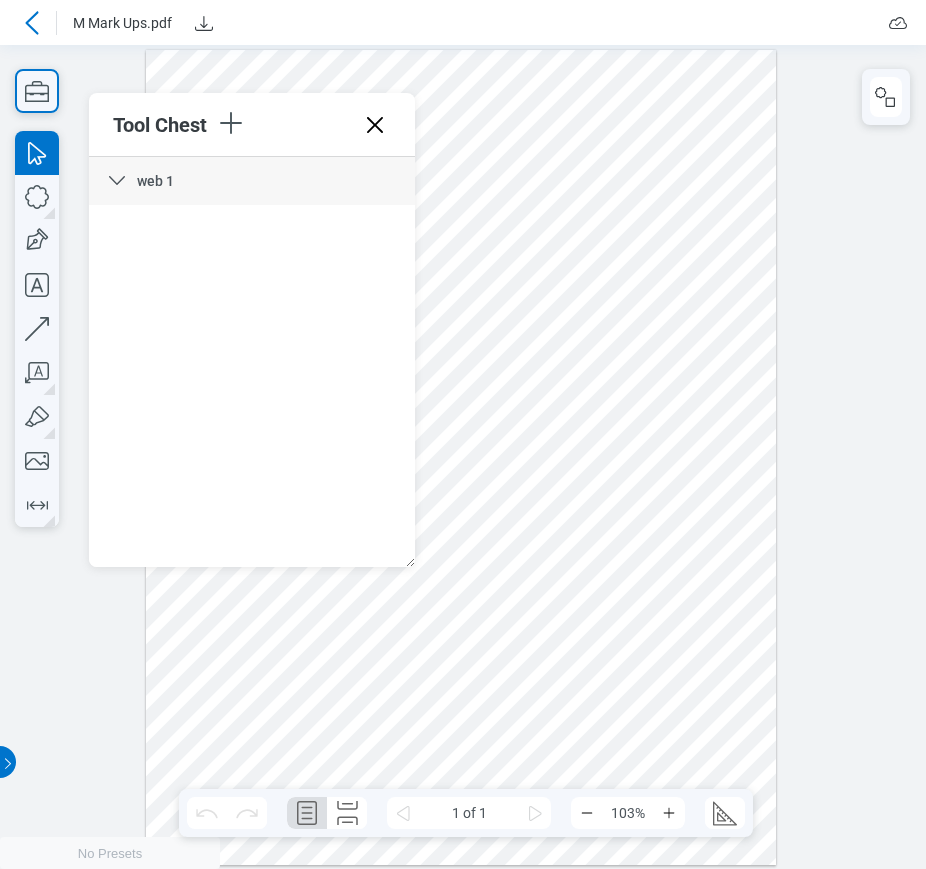 click at bounding box center [461, 458] 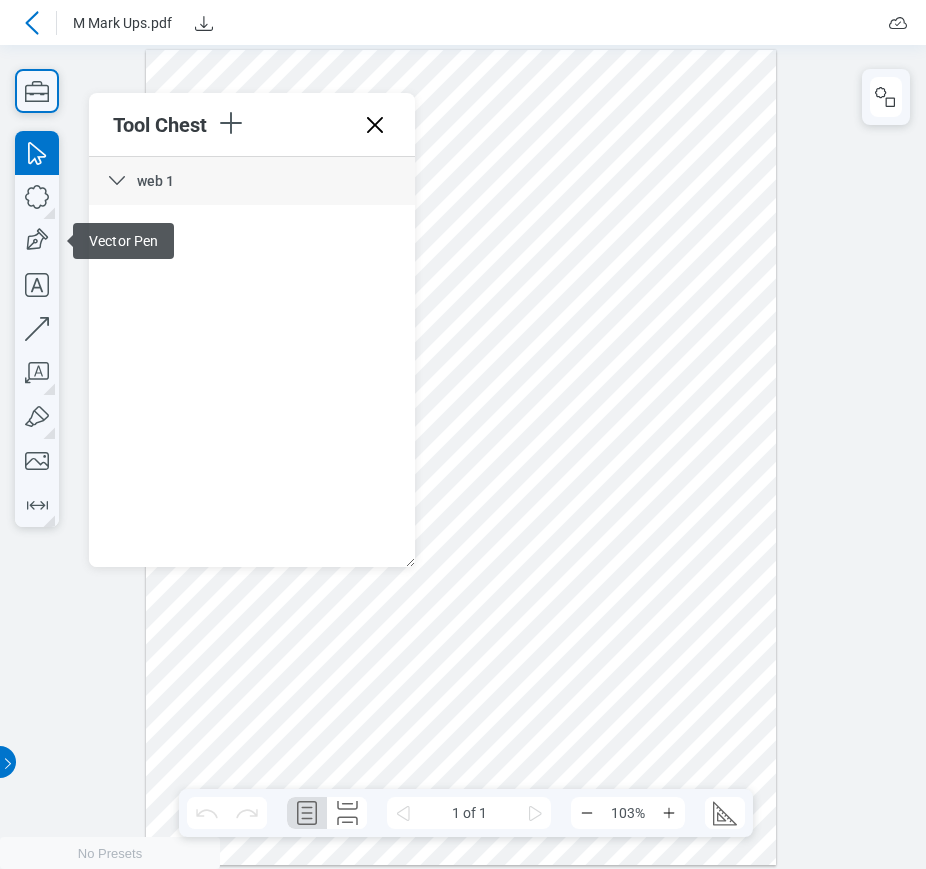 click 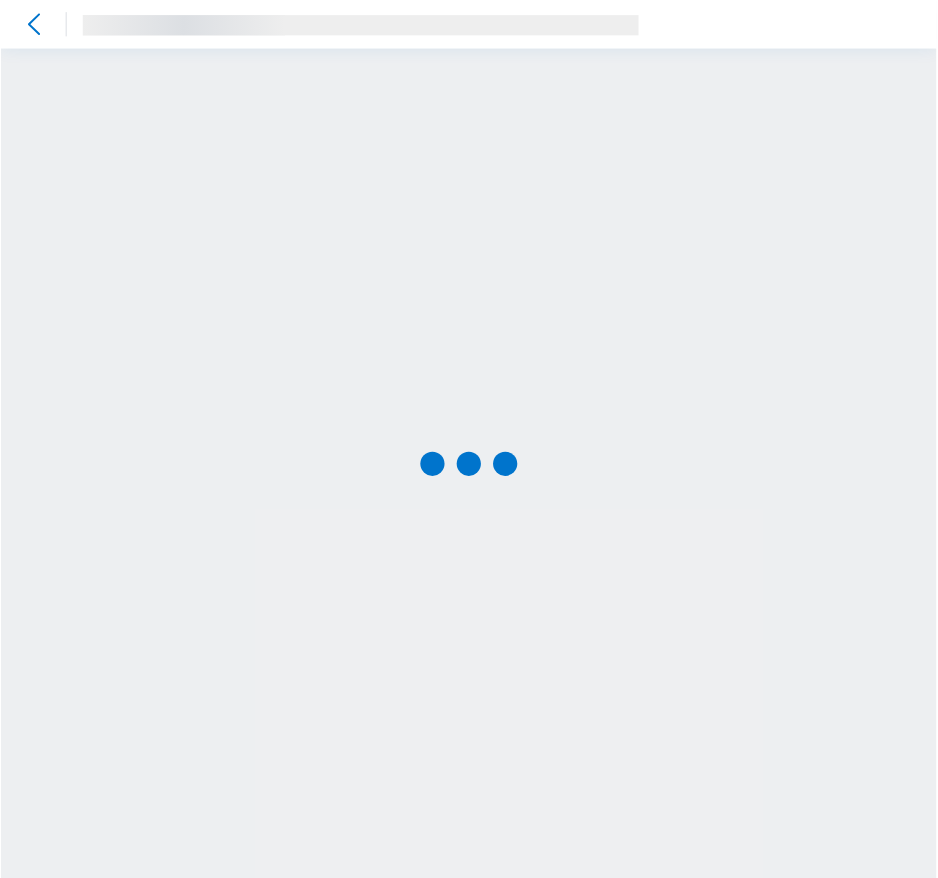 scroll, scrollTop: 0, scrollLeft: 0, axis: both 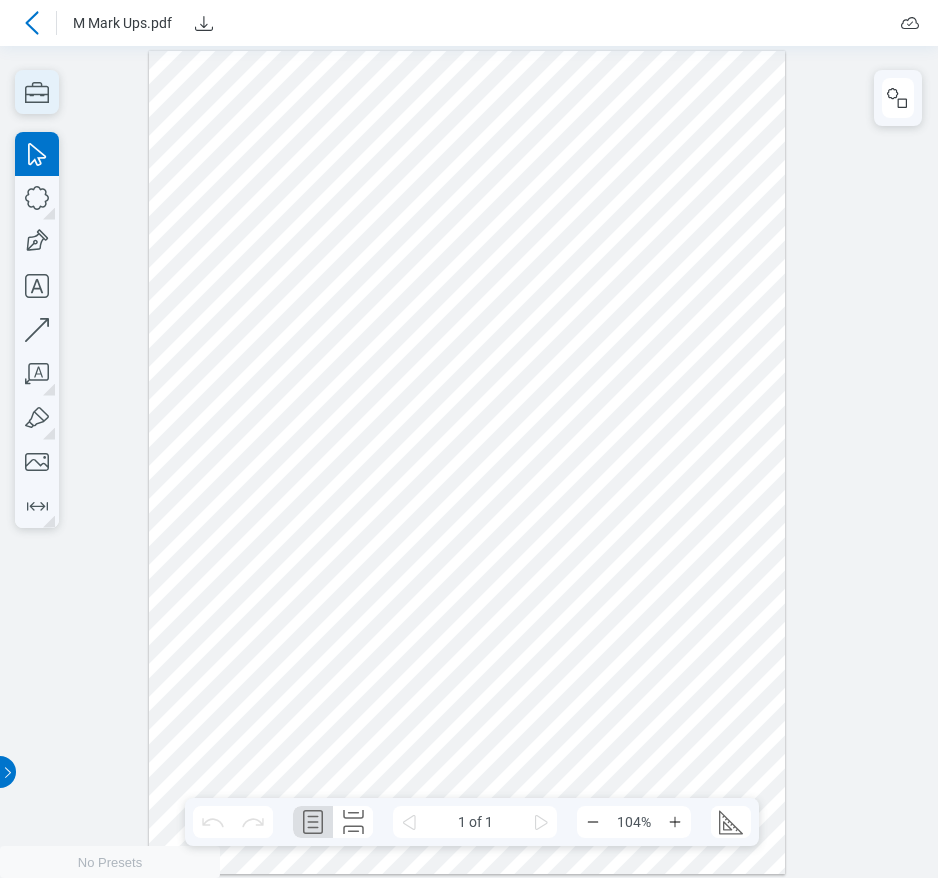 click 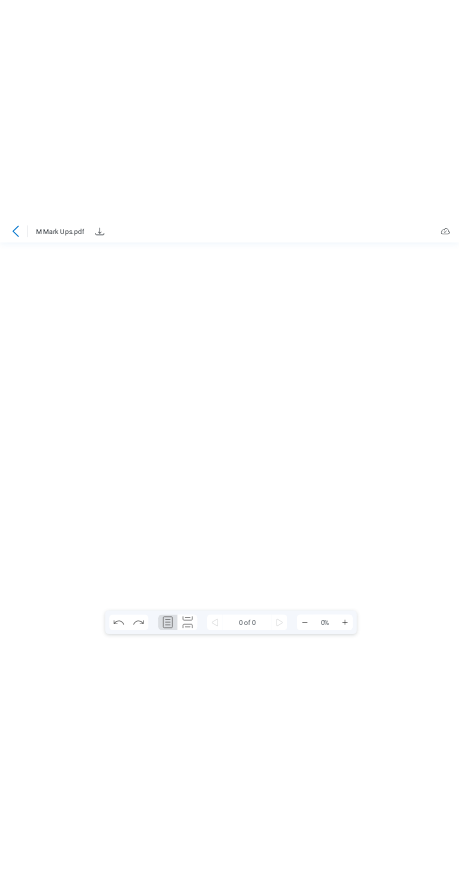 scroll, scrollTop: 0, scrollLeft: 0, axis: both 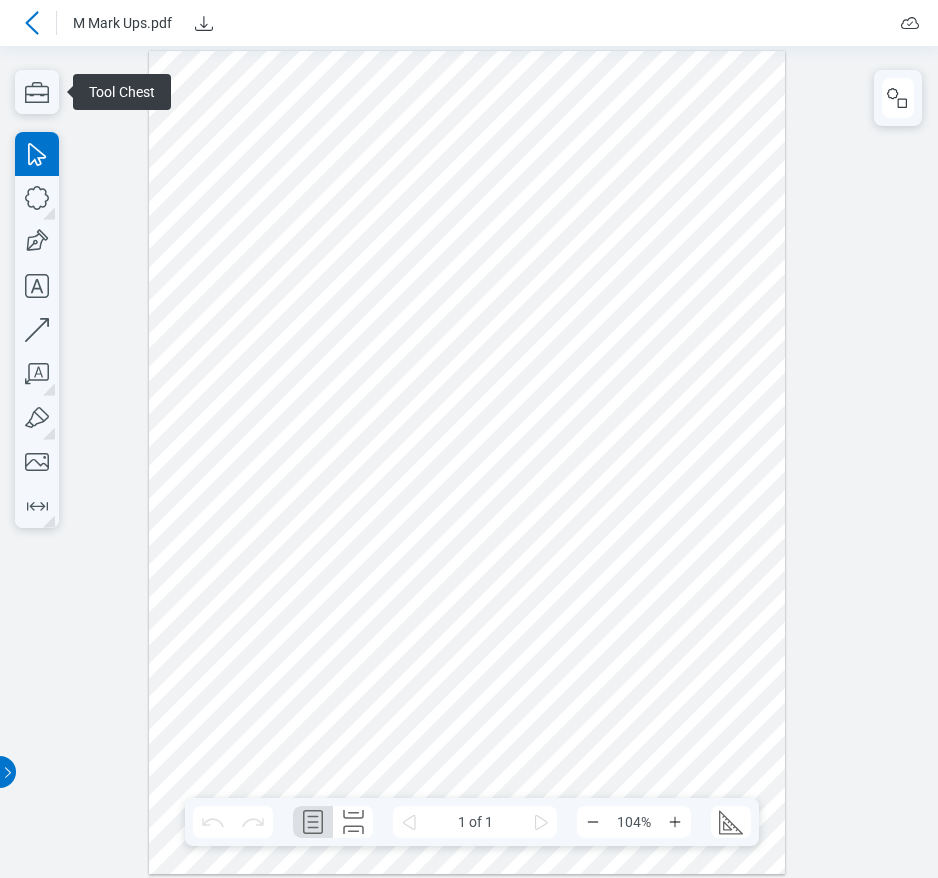 click 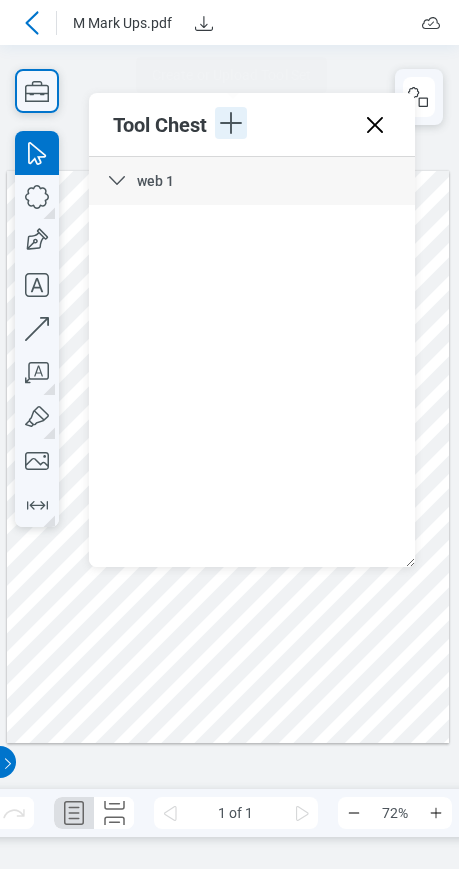 click 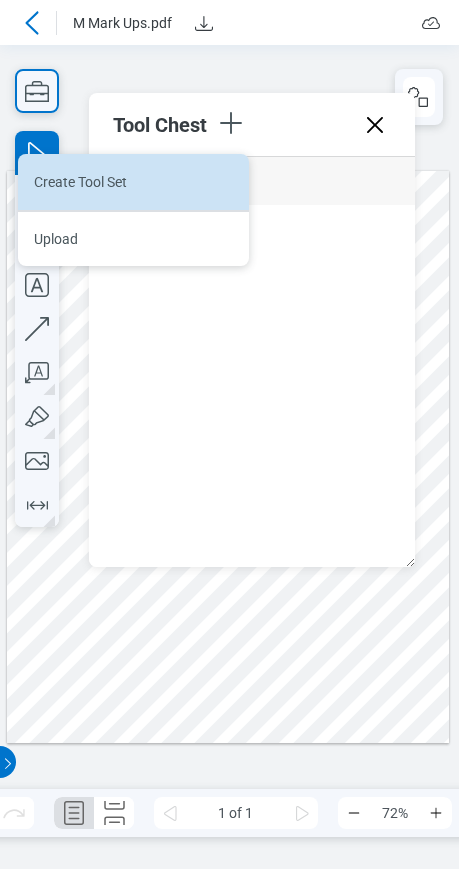 click on "Create Tool Set" at bounding box center [133, 182] 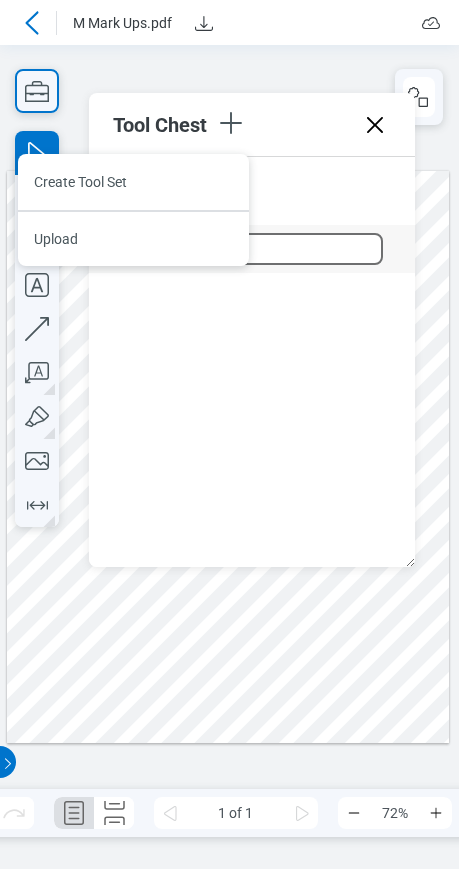 scroll, scrollTop: 140, scrollLeft: 0, axis: vertical 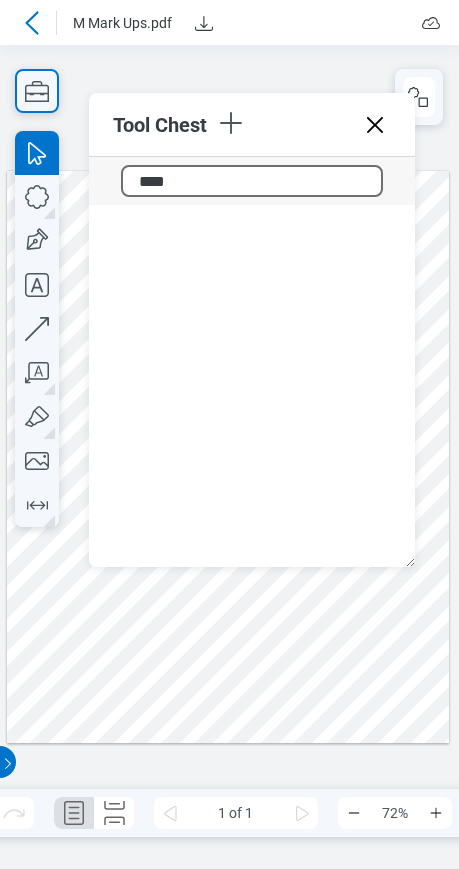 type on "*****" 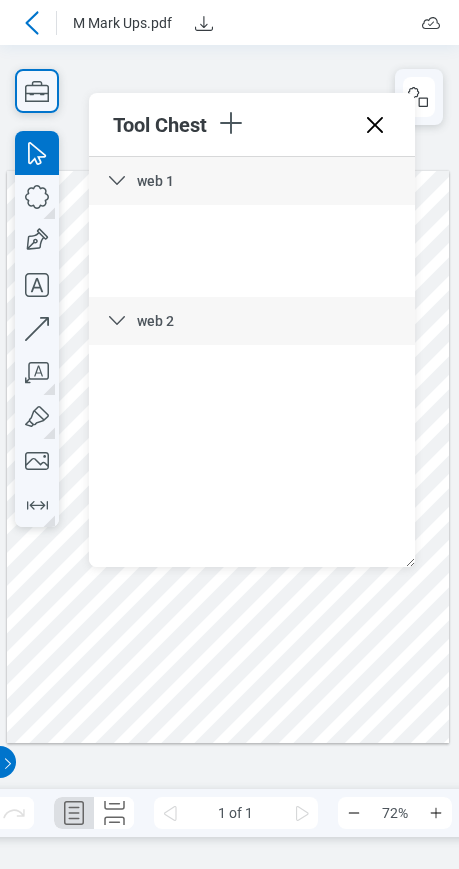 scroll, scrollTop: 0, scrollLeft: 0, axis: both 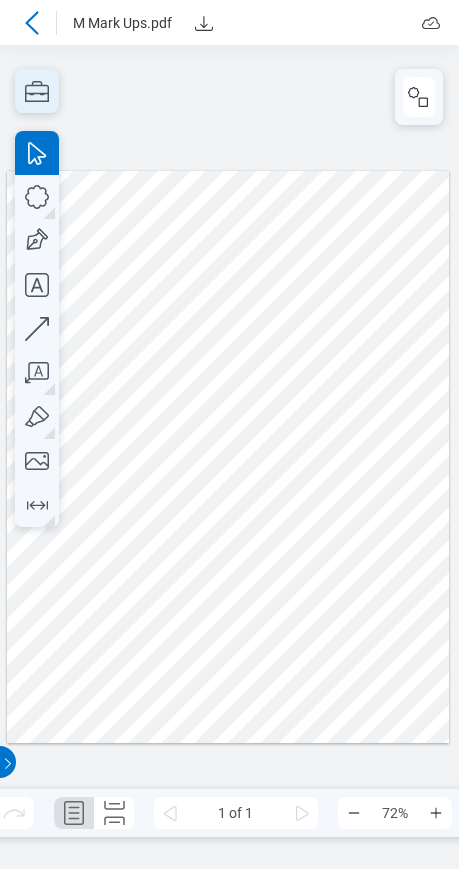 click 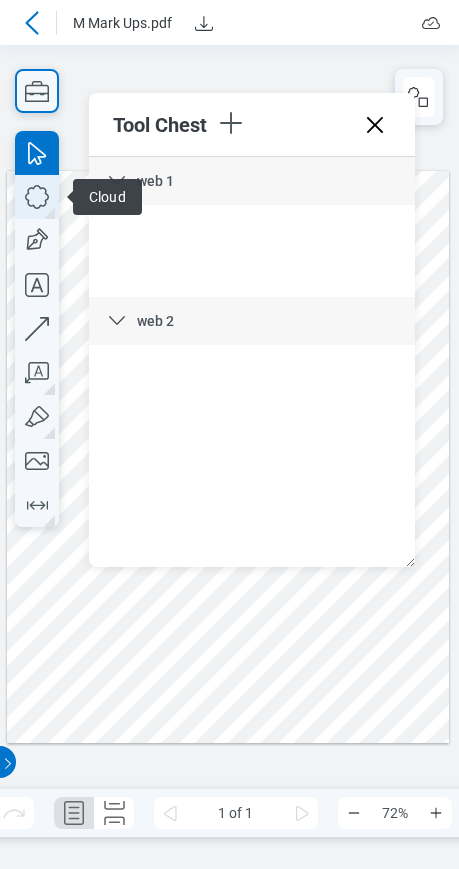 click 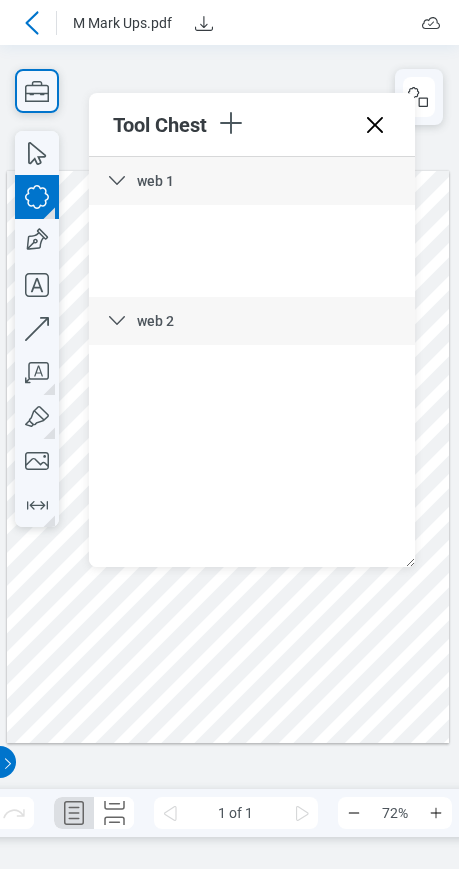 click at bounding box center (228, 457) 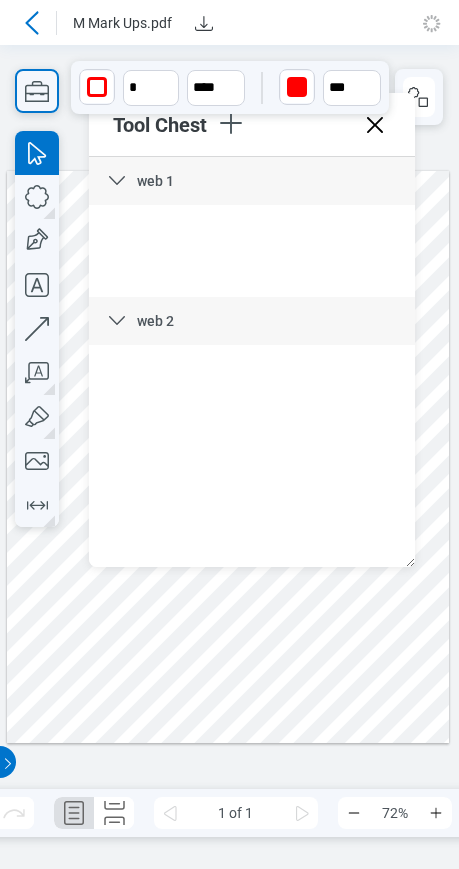 drag, startPoint x: 231, startPoint y: 634, endPoint x: 113, endPoint y: 680, distance: 126.649124 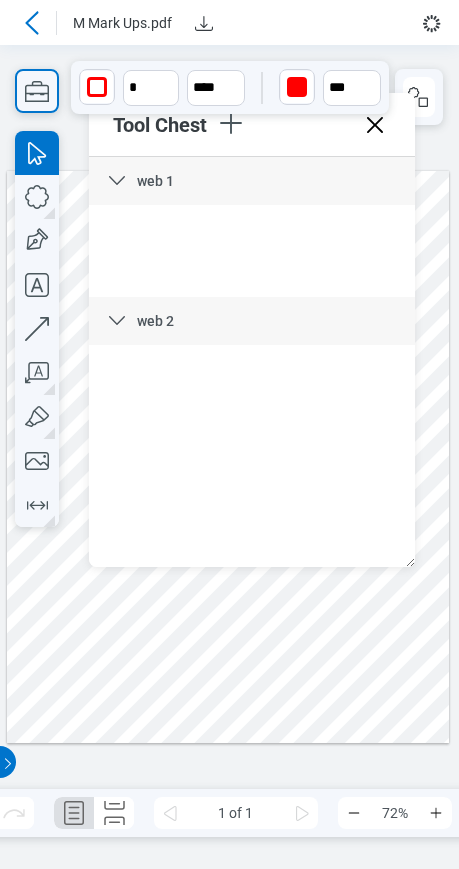 click at bounding box center [228, 457] 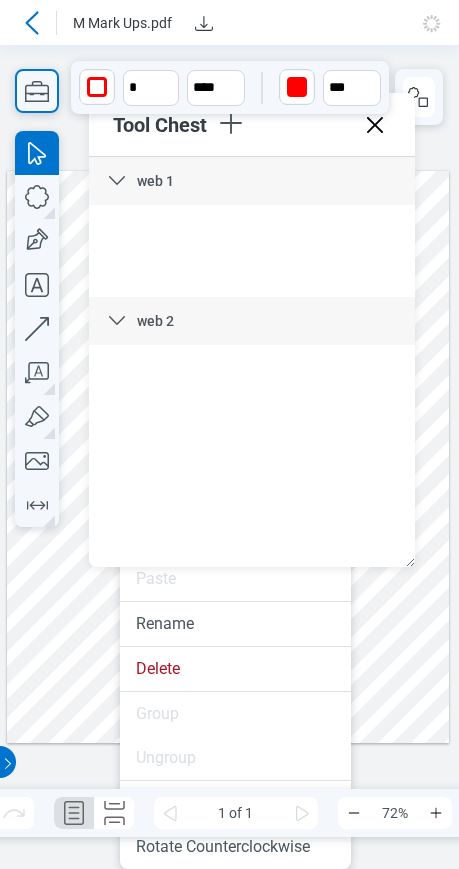 click at bounding box center (228, 457) 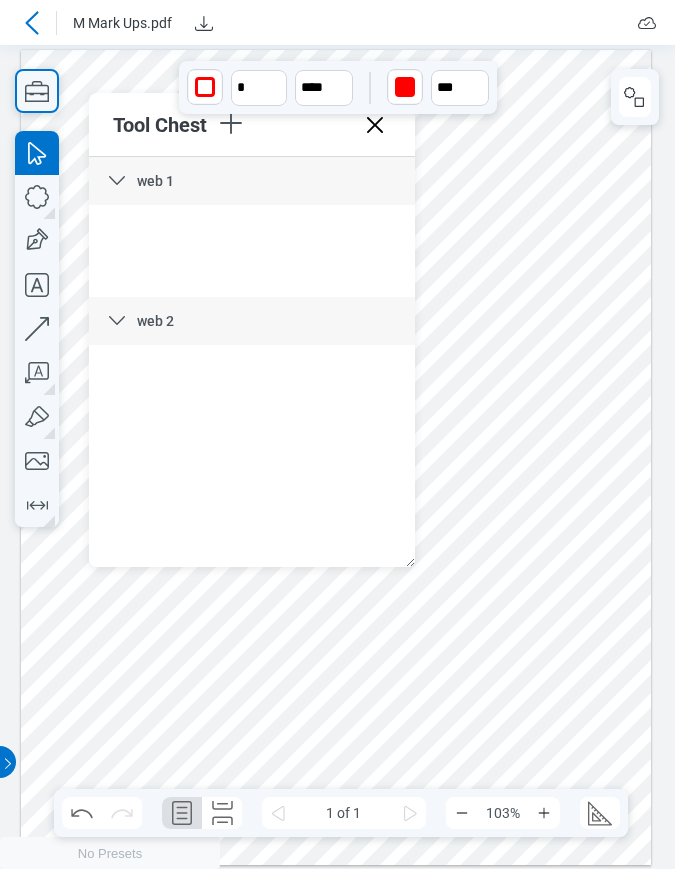 drag, startPoint x: 221, startPoint y: 750, endPoint x: 600, endPoint y: 610, distance: 404.03094 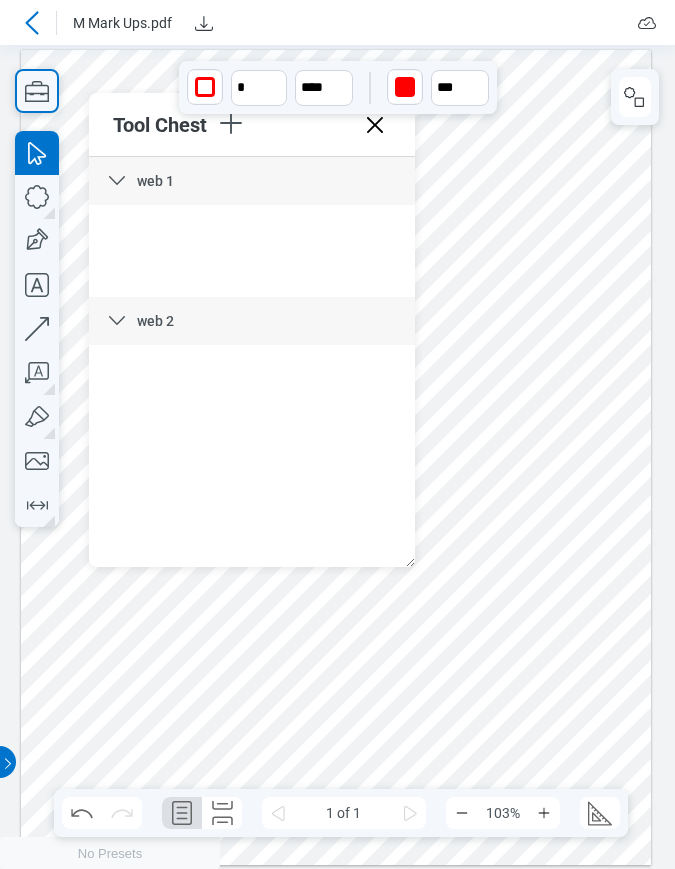 click at bounding box center (336, 458) 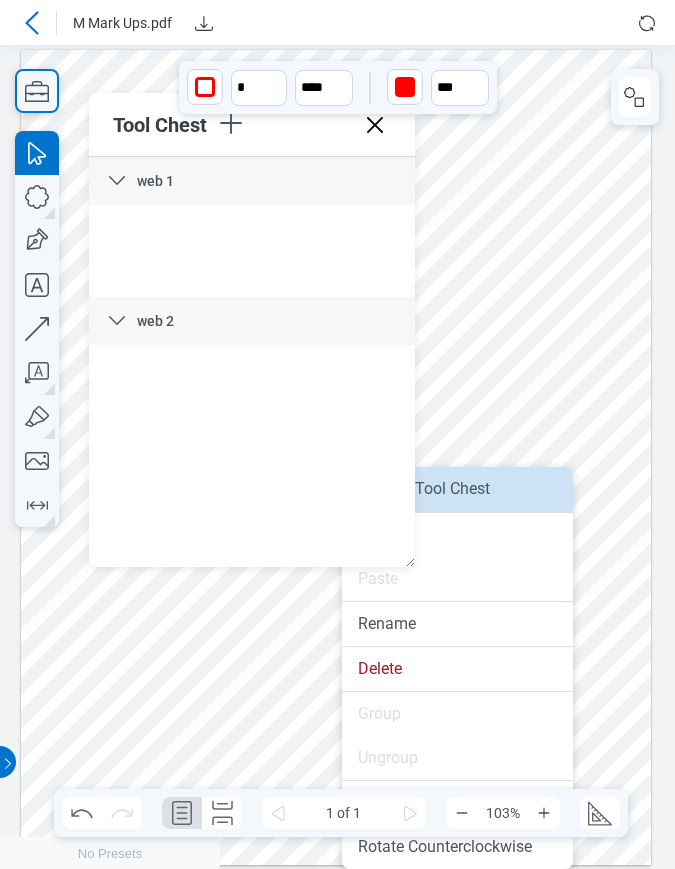 click on "Save to Tool Chest" at bounding box center [457, 489] 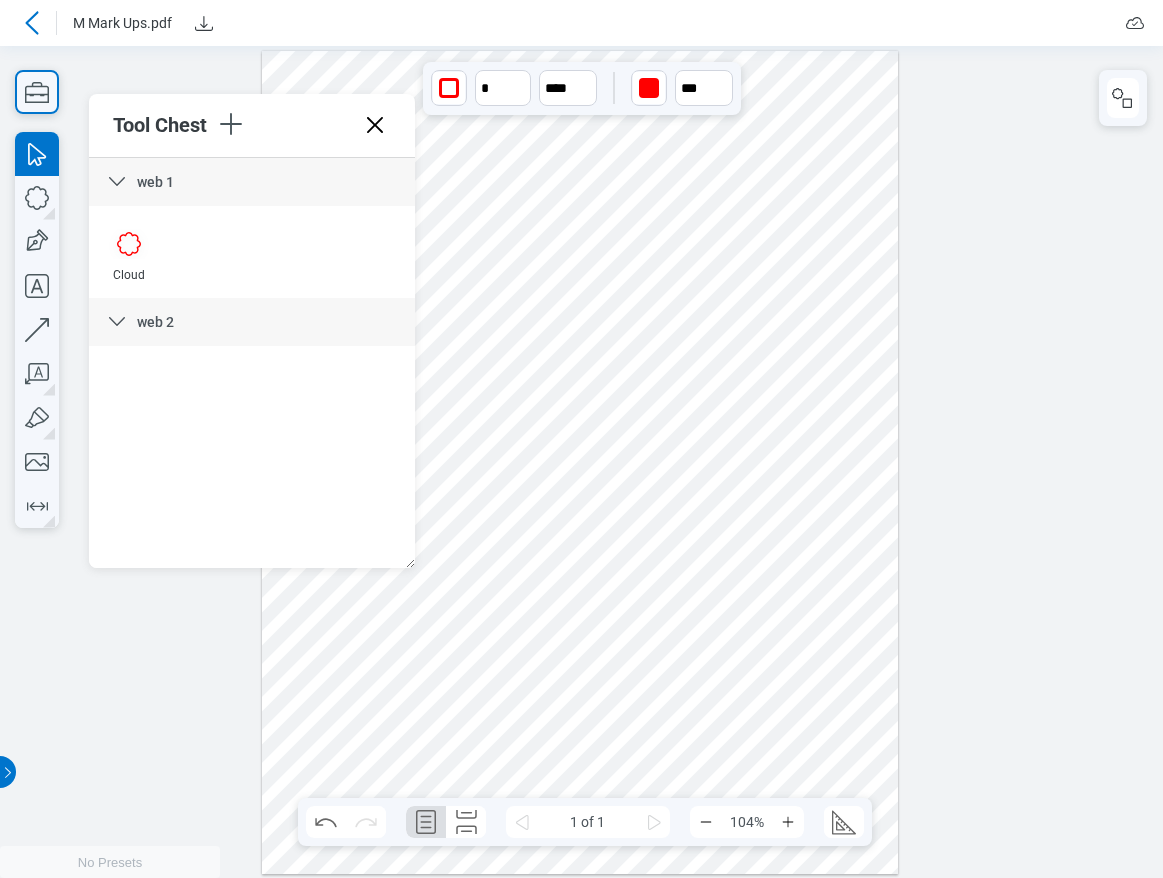 click 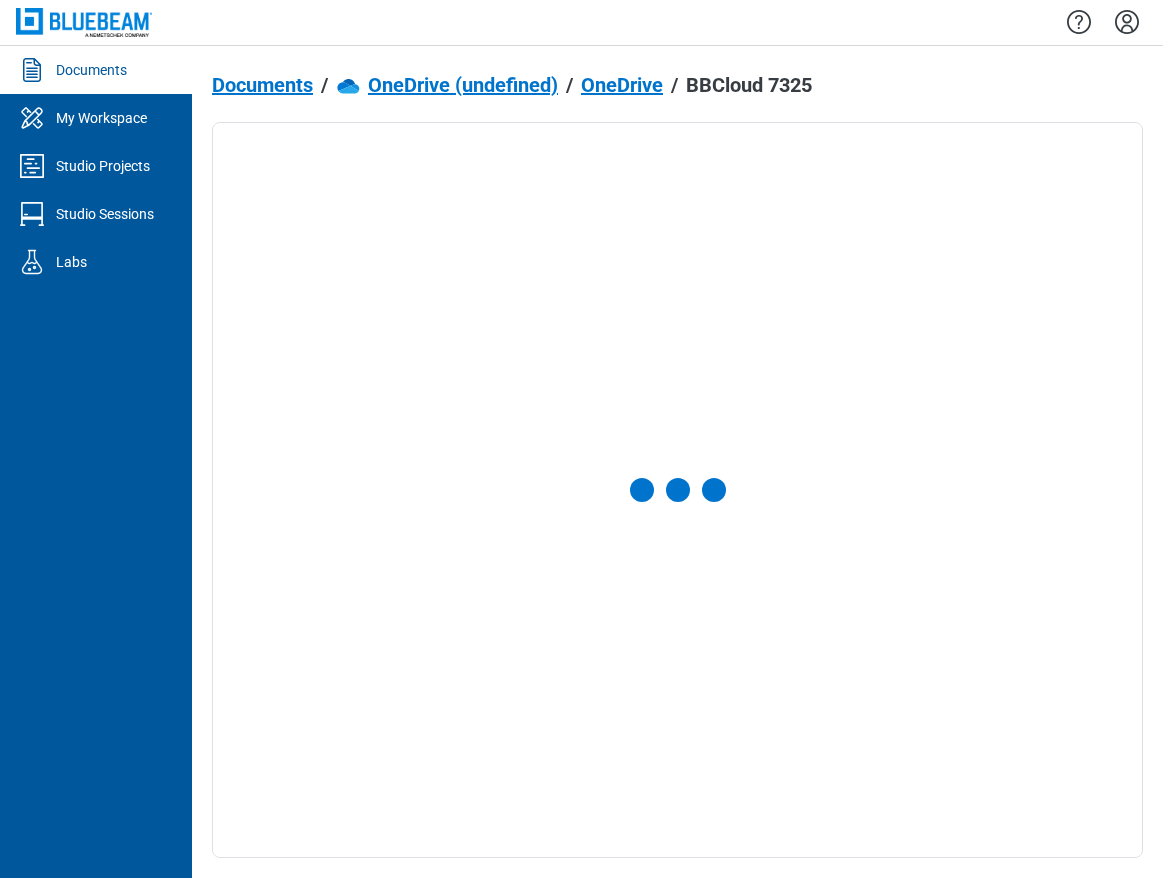 click 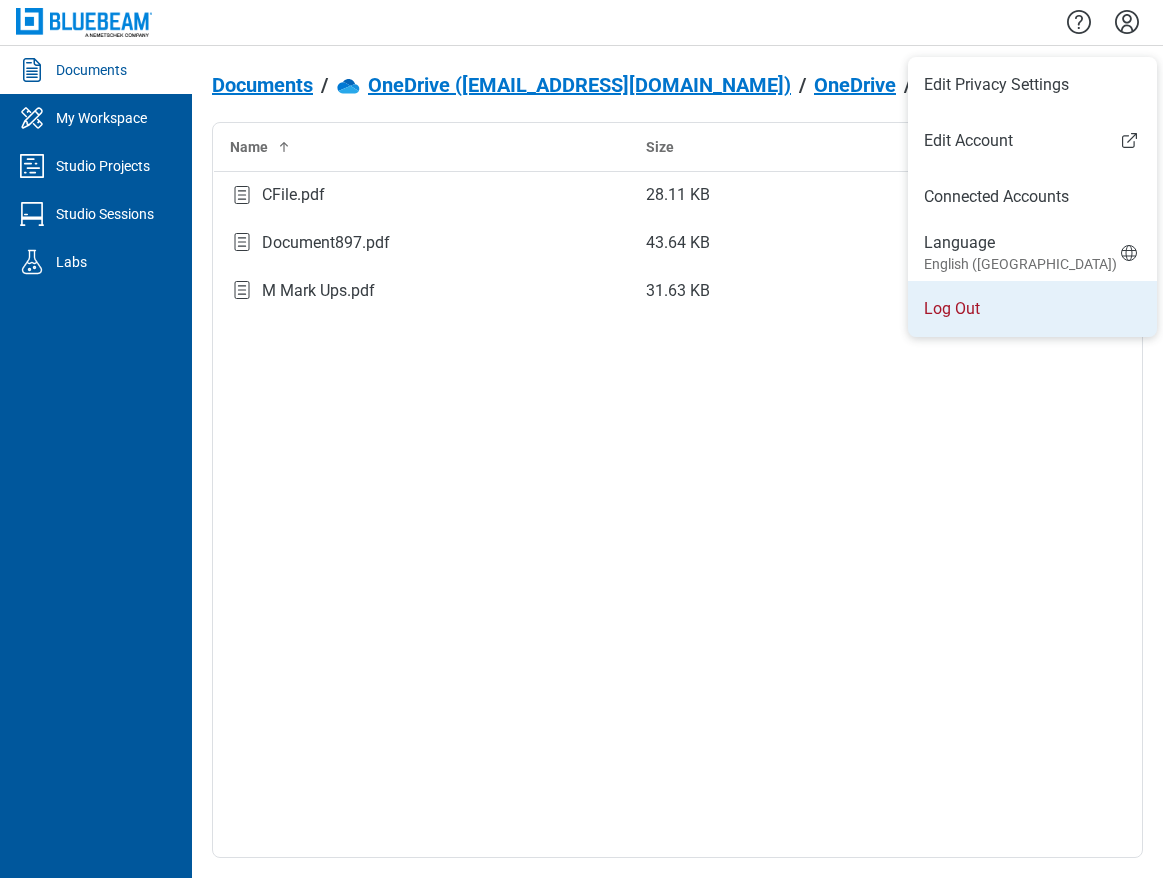 click on "Log Out" at bounding box center [1032, 309] 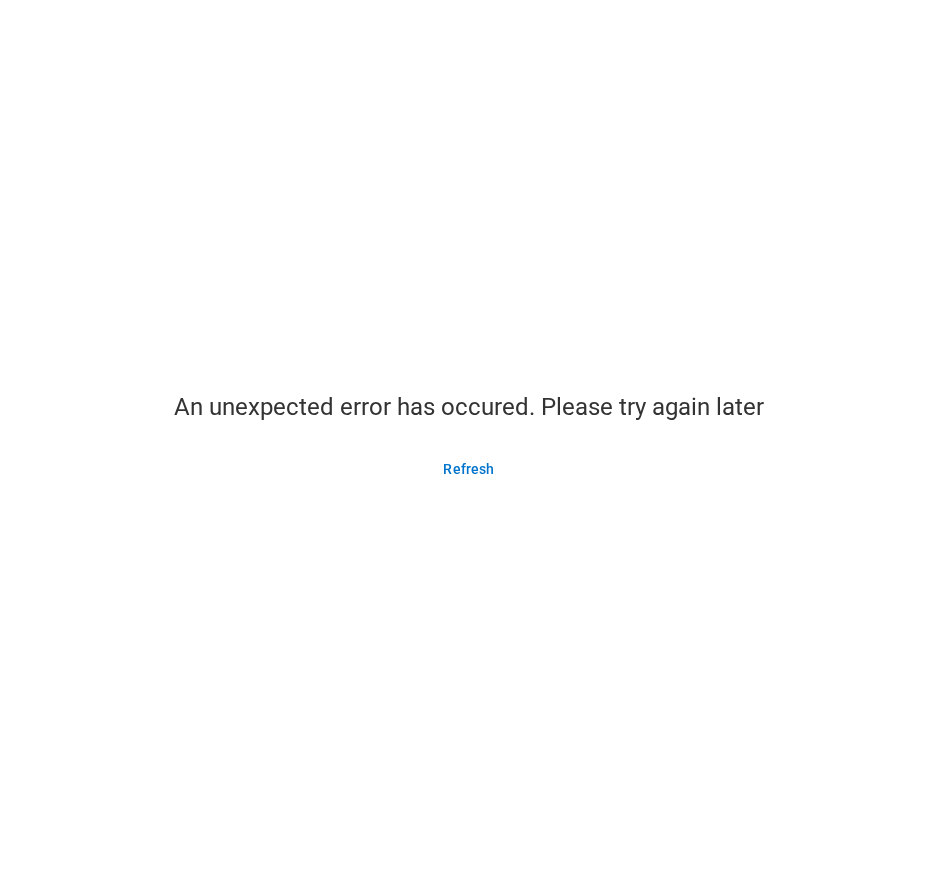 scroll, scrollTop: 0, scrollLeft: 0, axis: both 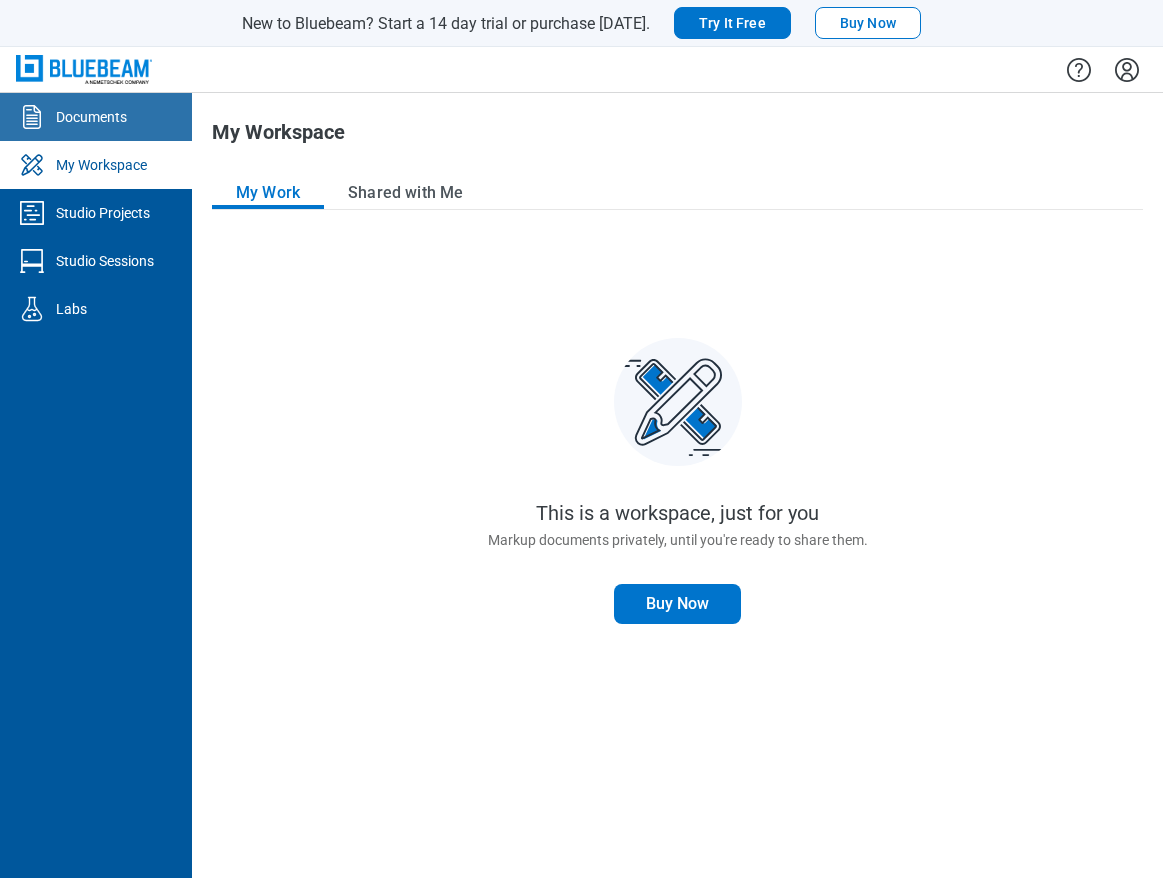 click on "Documents" at bounding box center (91, 117) 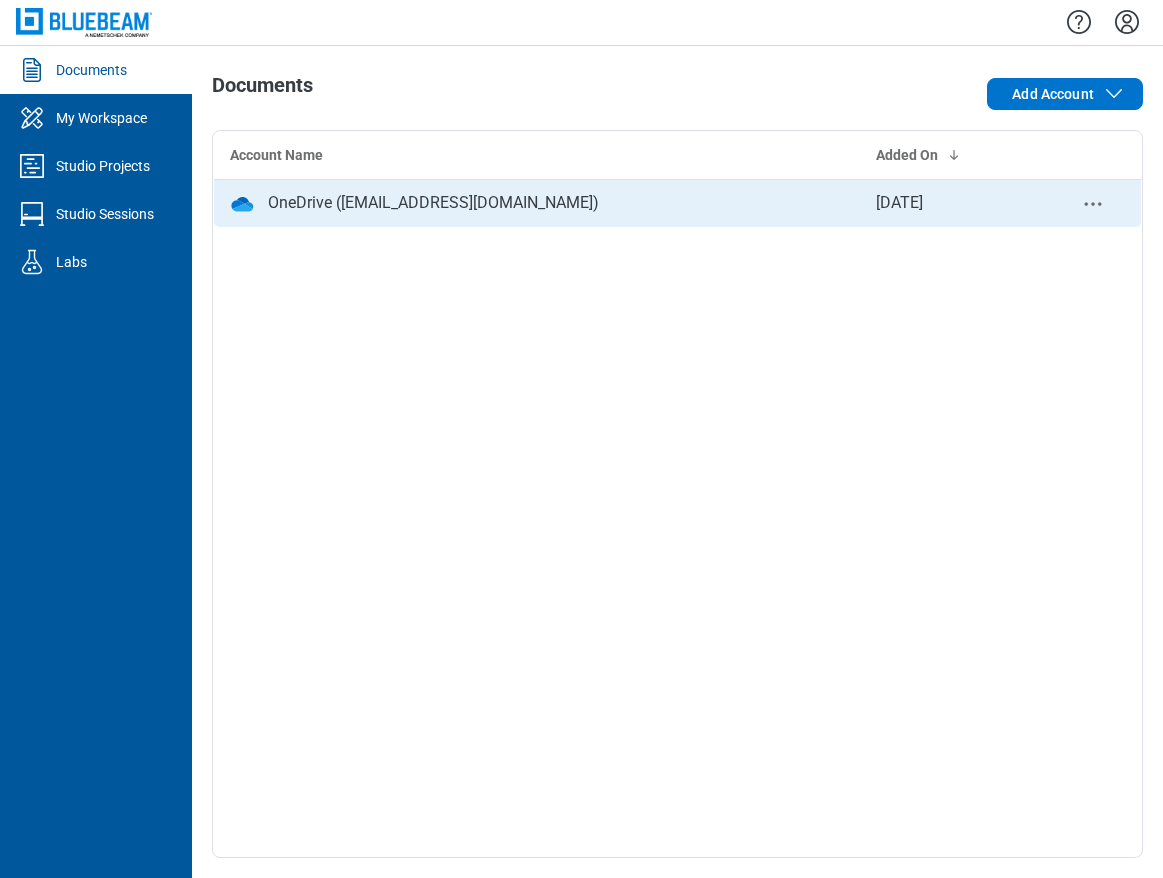 click on "OneDrive ([EMAIL_ADDRESS][DOMAIN_NAME])" at bounding box center (433, 203) 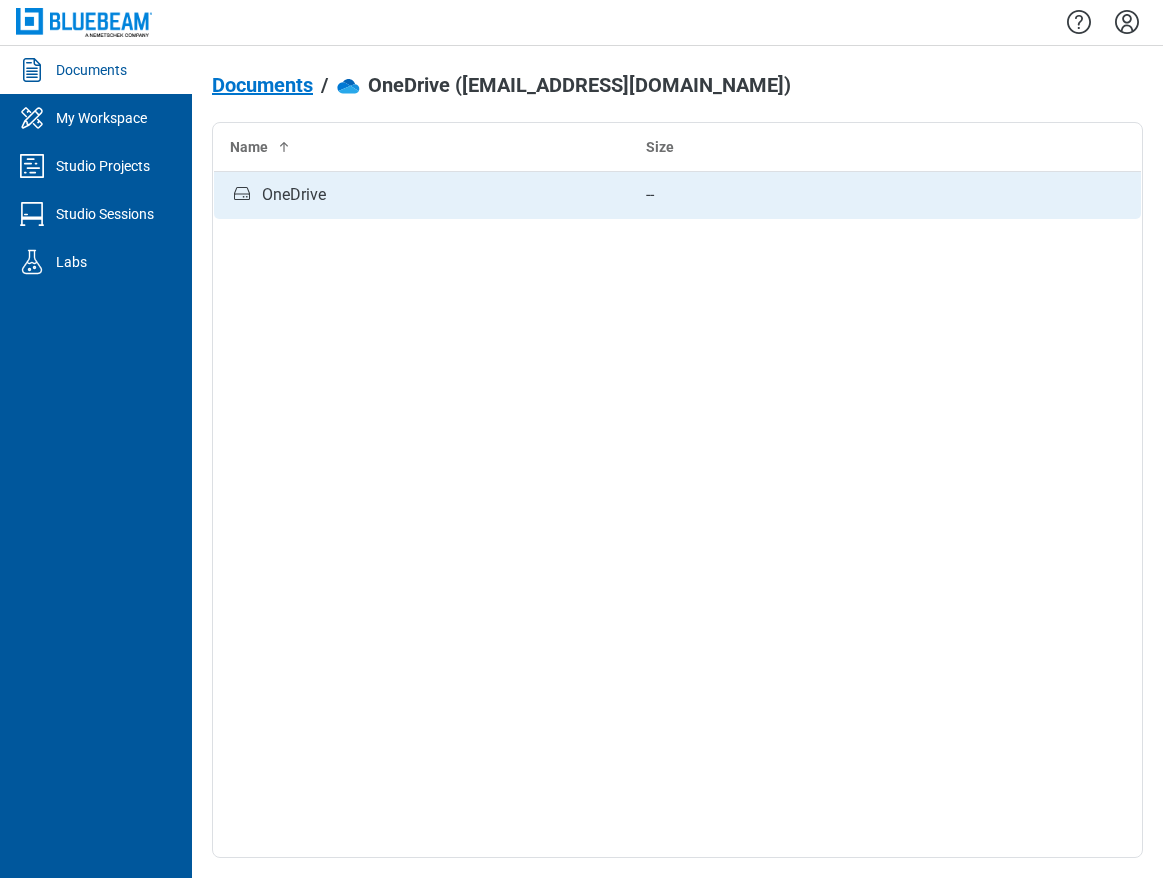 click on "OneDrive" at bounding box center [294, 195] 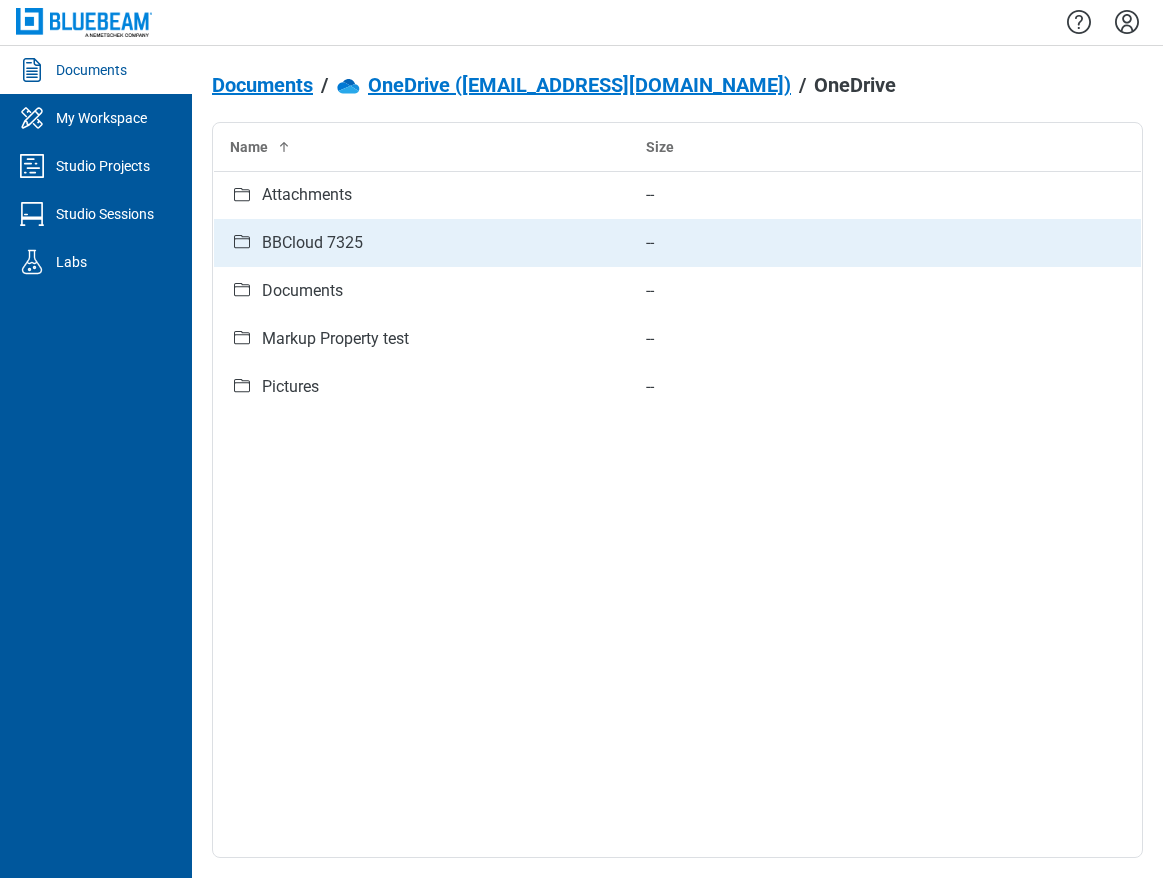 click on "BBCloud 7325" at bounding box center (312, 243) 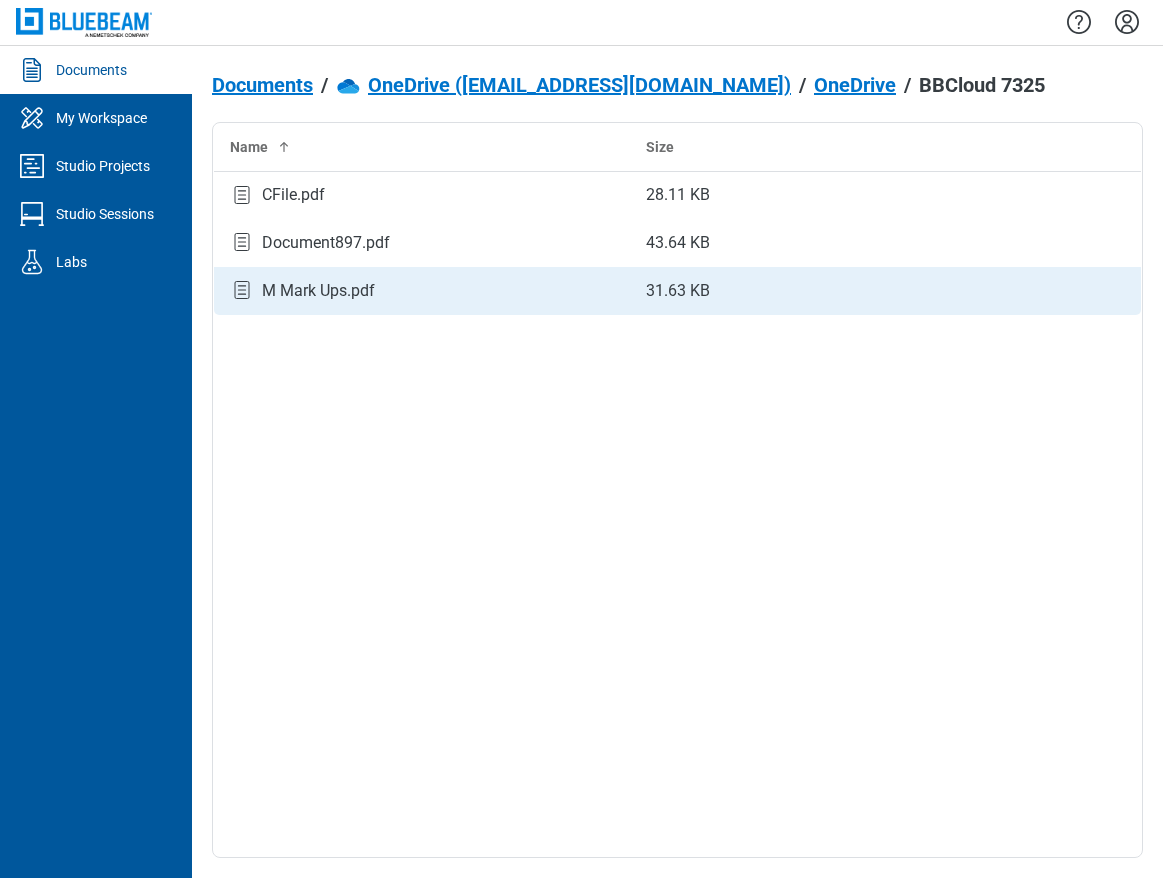 click on "M Mark Ups.pdf" at bounding box center [318, 291] 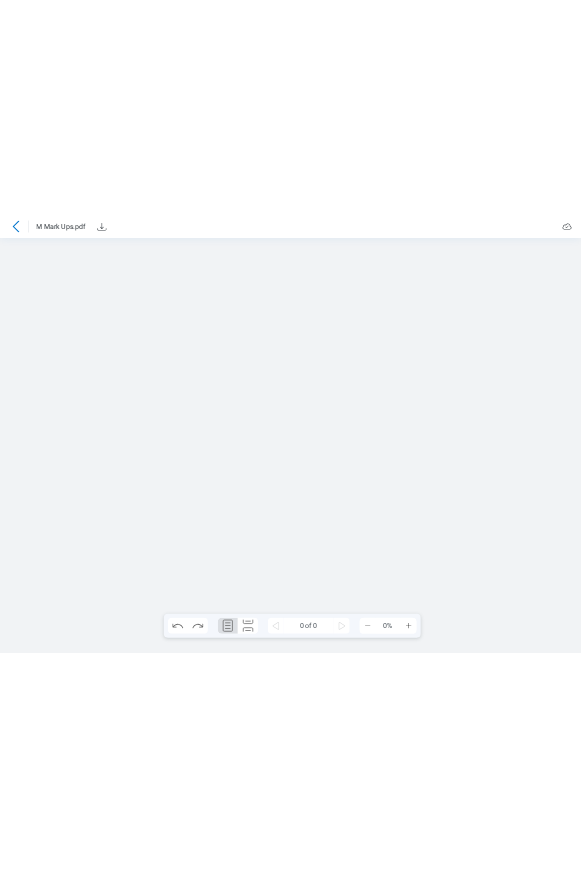 scroll, scrollTop: 0, scrollLeft: 0, axis: both 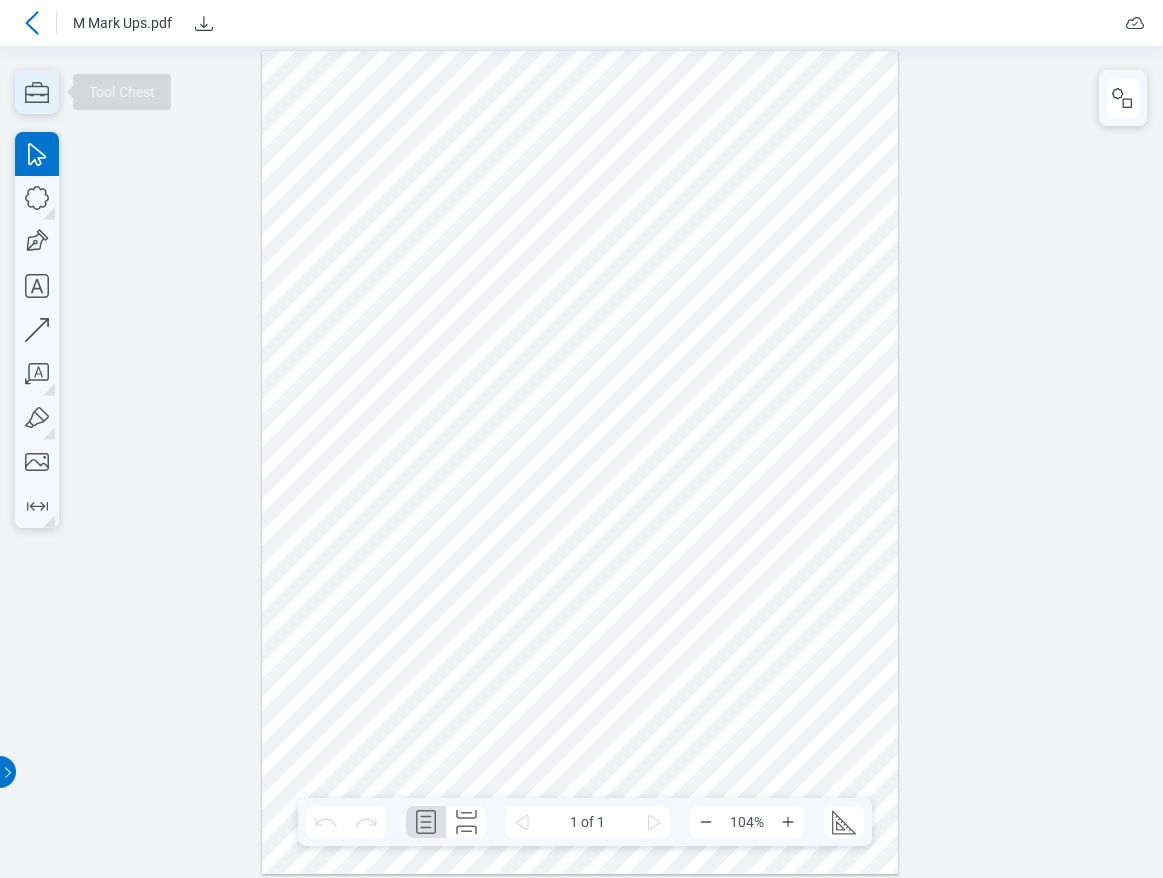 click 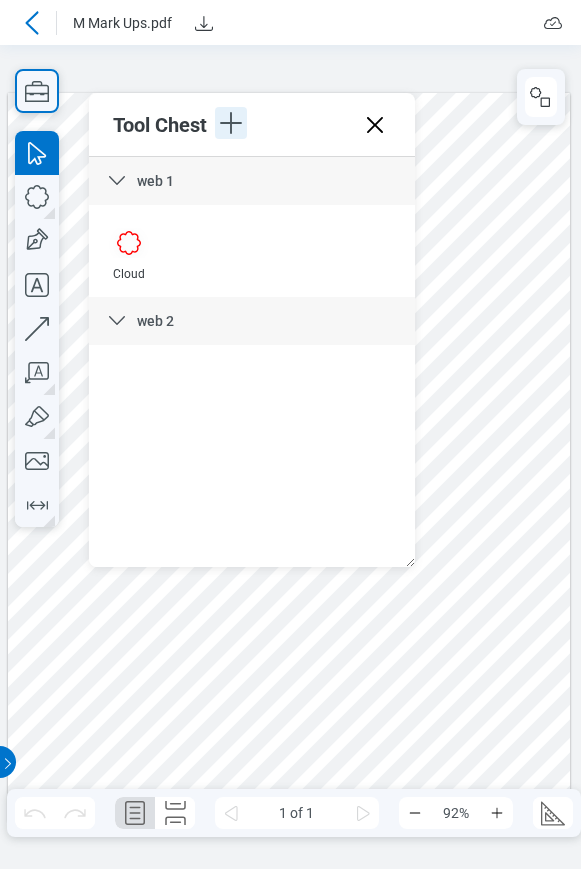 click 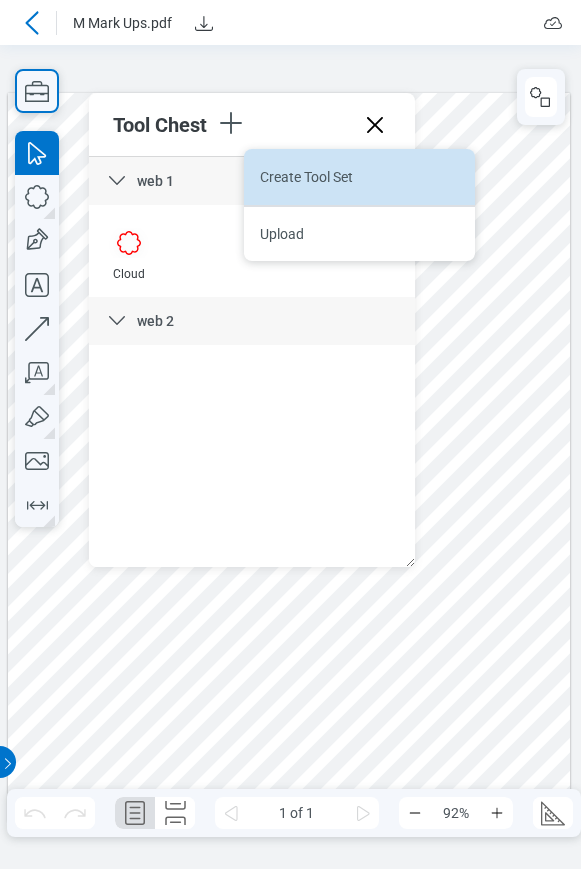click on "Create Tool Set" at bounding box center (359, 177) 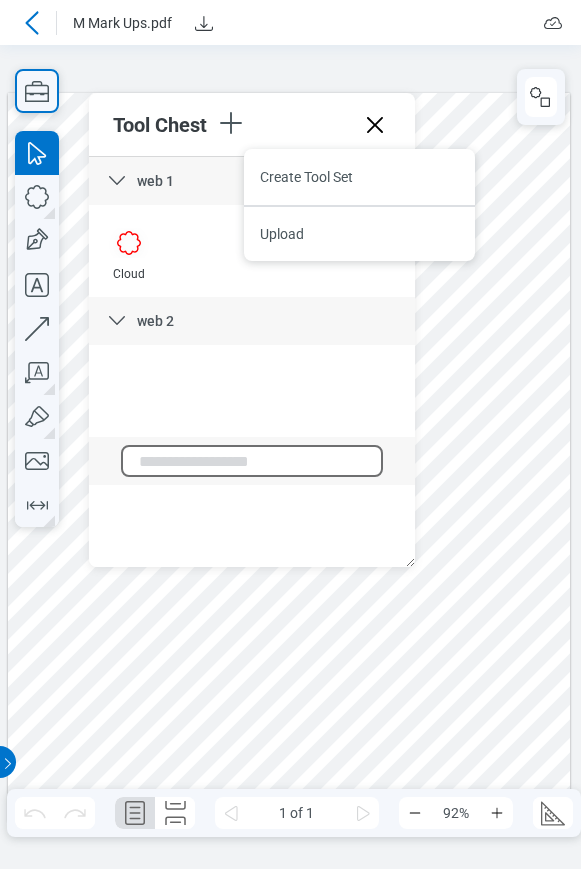 scroll, scrollTop: 280, scrollLeft: 0, axis: vertical 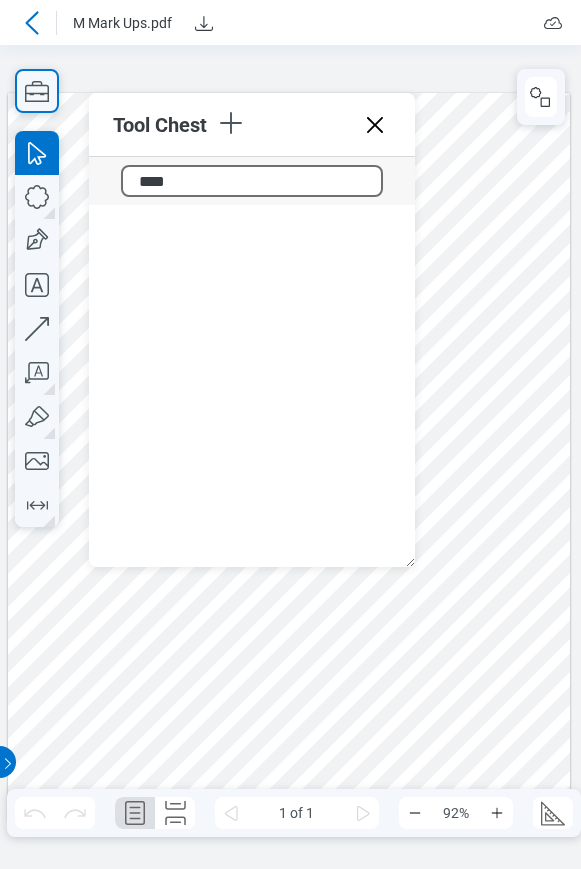 type on "*****" 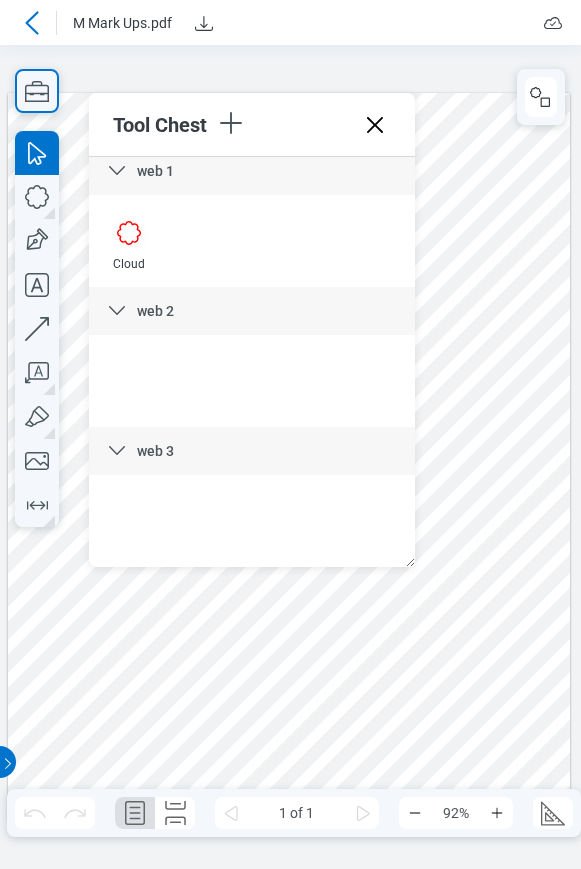 scroll, scrollTop: 10, scrollLeft: 0, axis: vertical 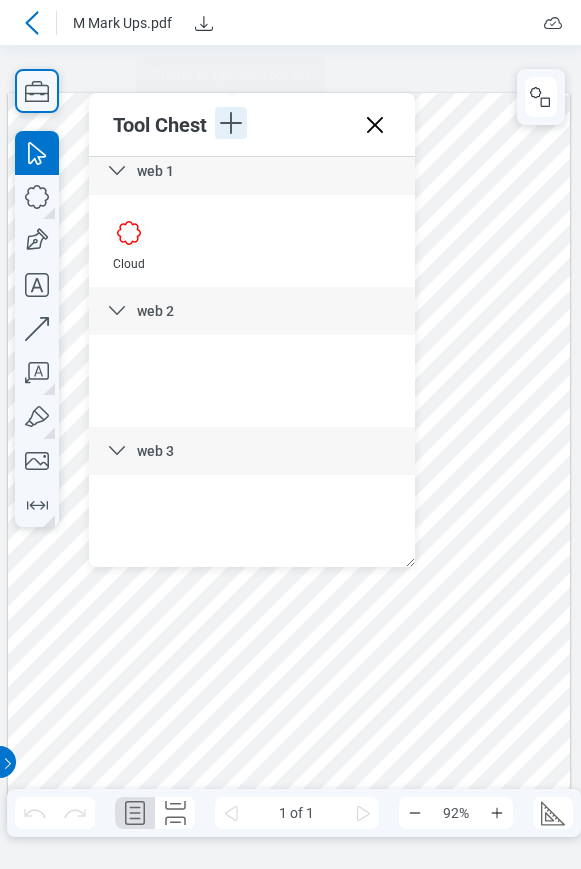 click 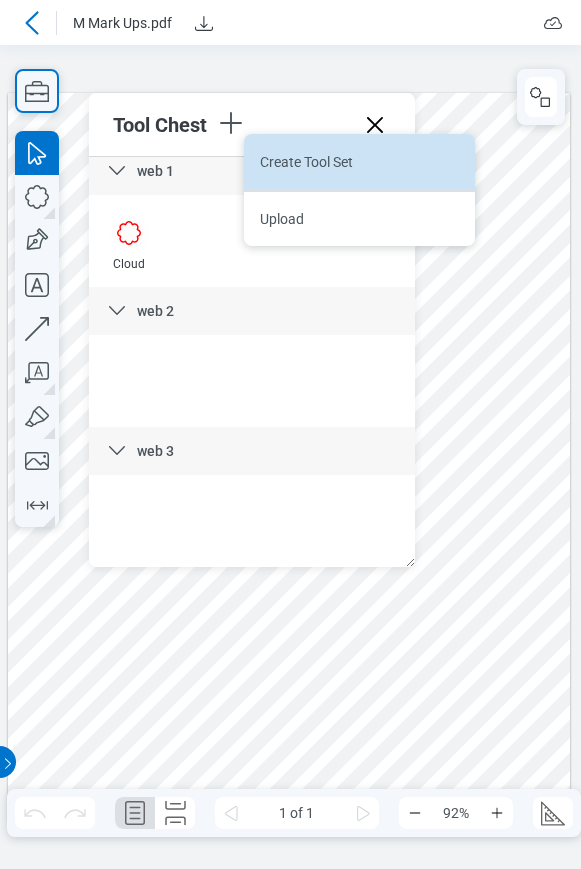 click on "Create Tool Set" at bounding box center (359, 162) 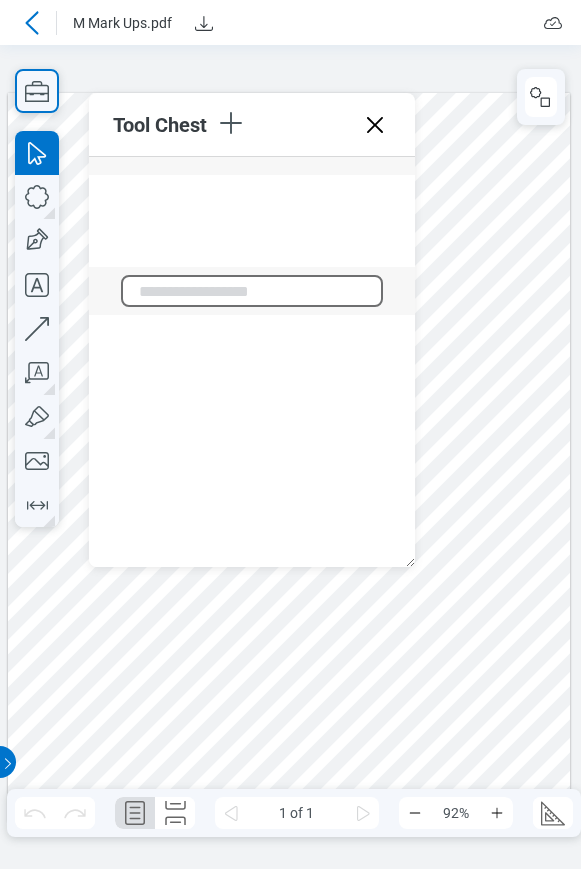 scroll, scrollTop: 420, scrollLeft: 0, axis: vertical 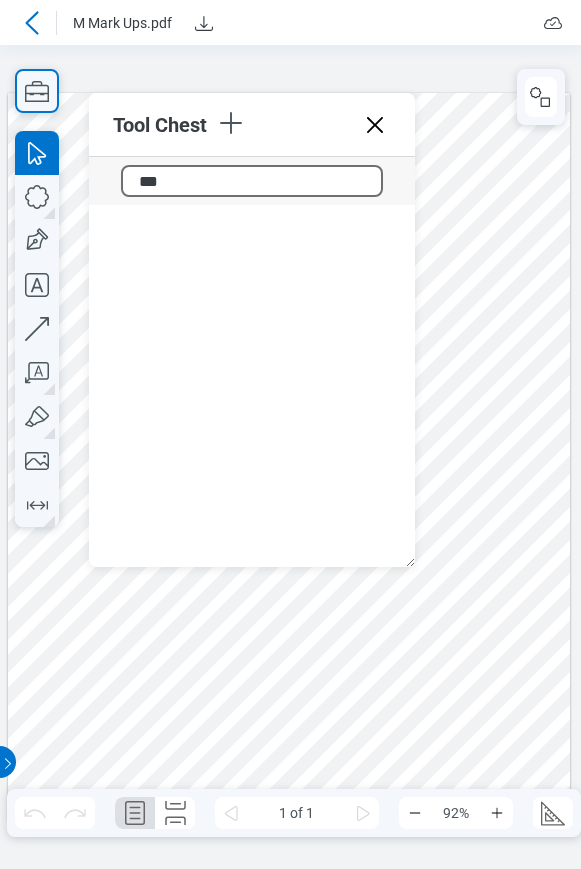 type on "****" 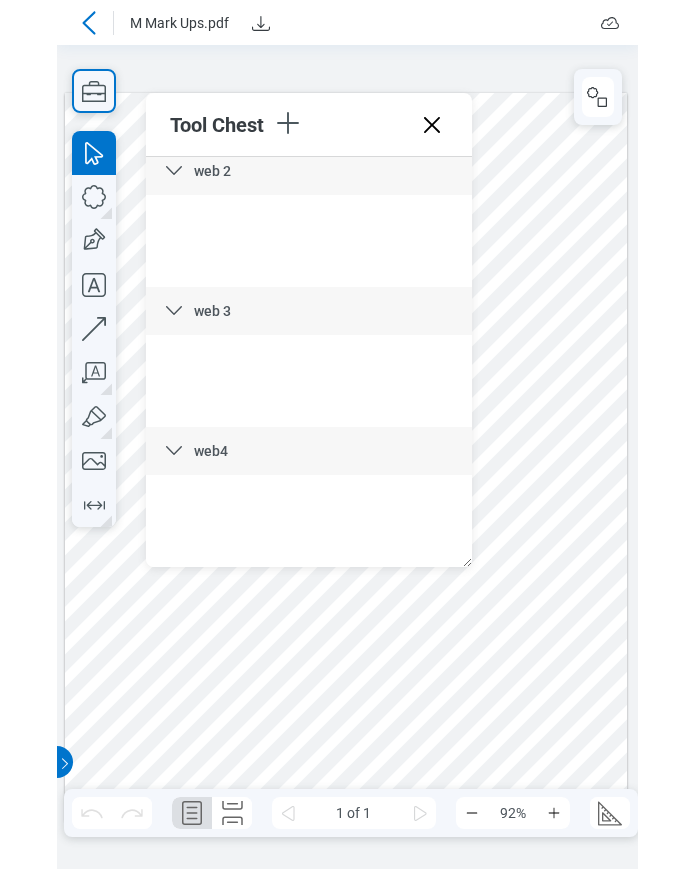 scroll, scrollTop: 150, scrollLeft: 0, axis: vertical 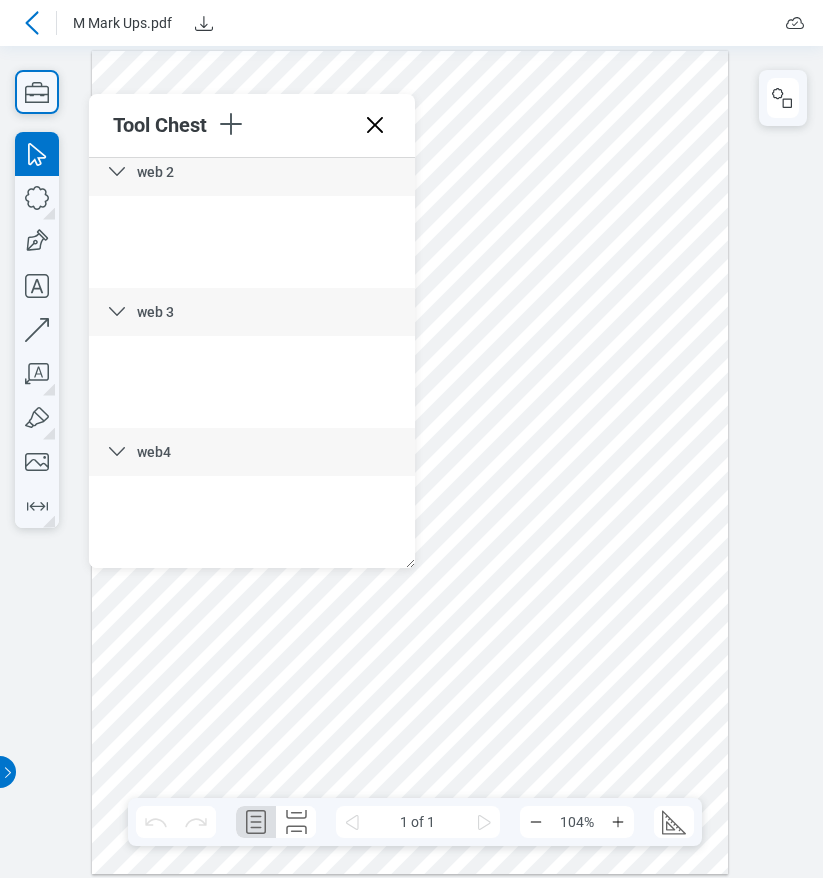 click 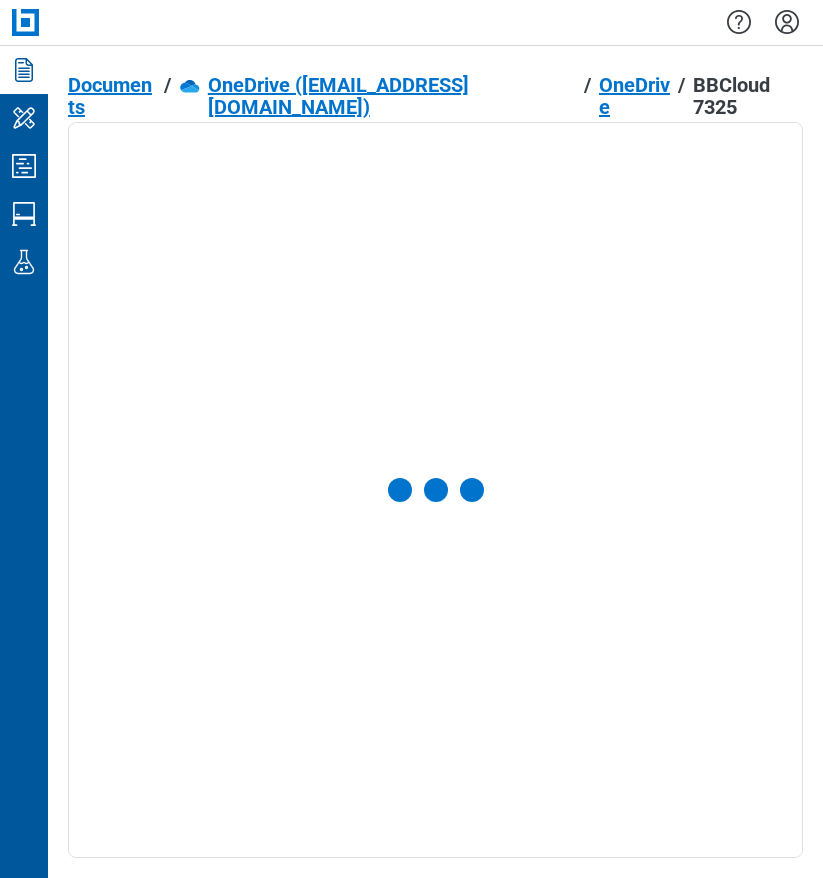 click 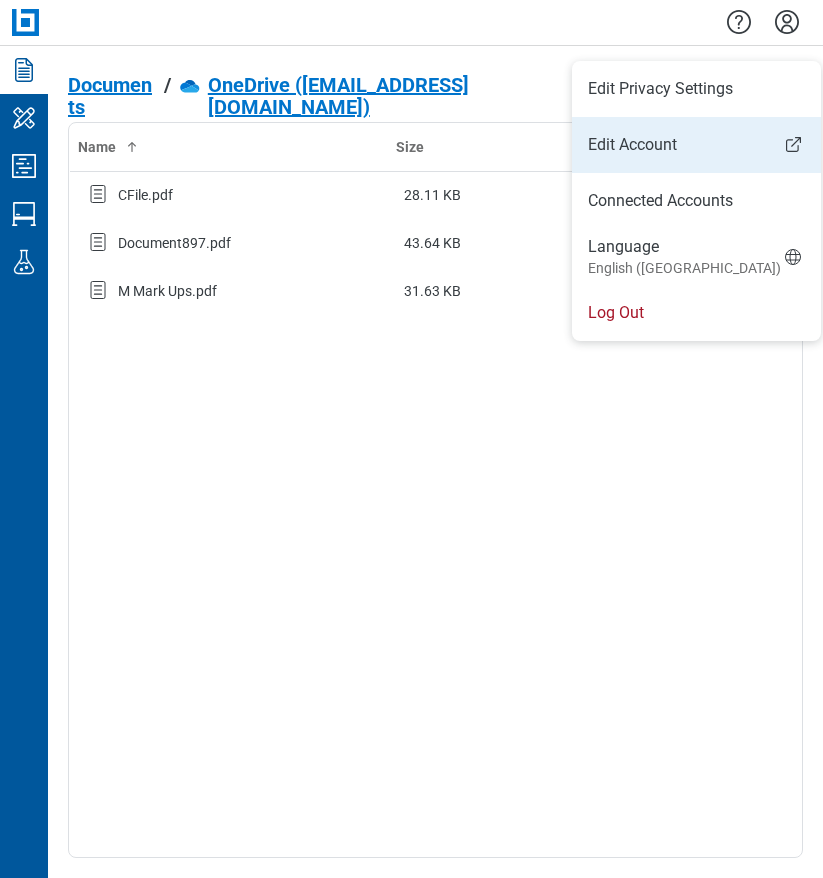 click on "Edit Account" at bounding box center (696, 145) 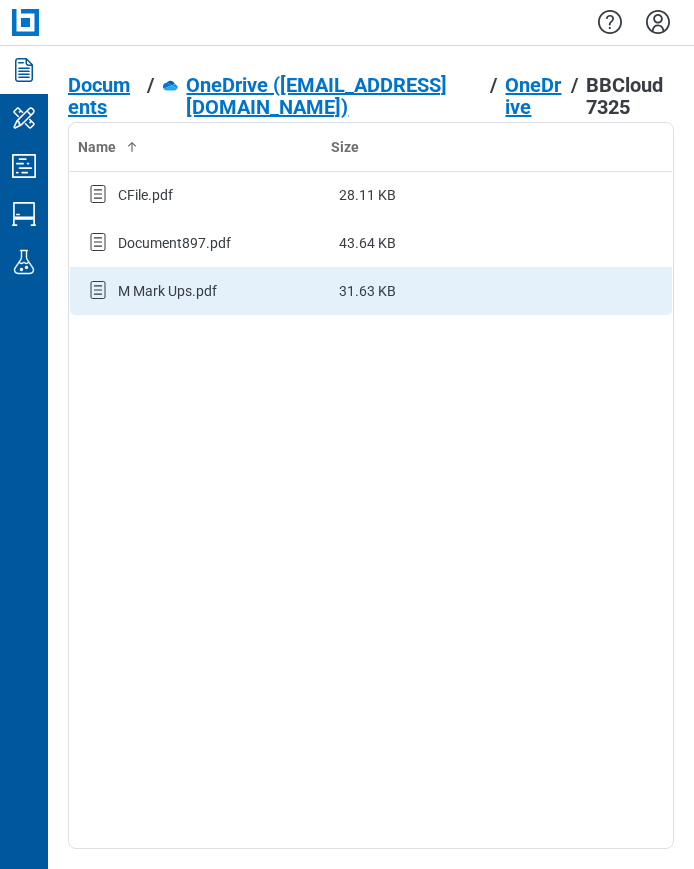 click on "M Mark Ups.pdf" at bounding box center (167, 291) 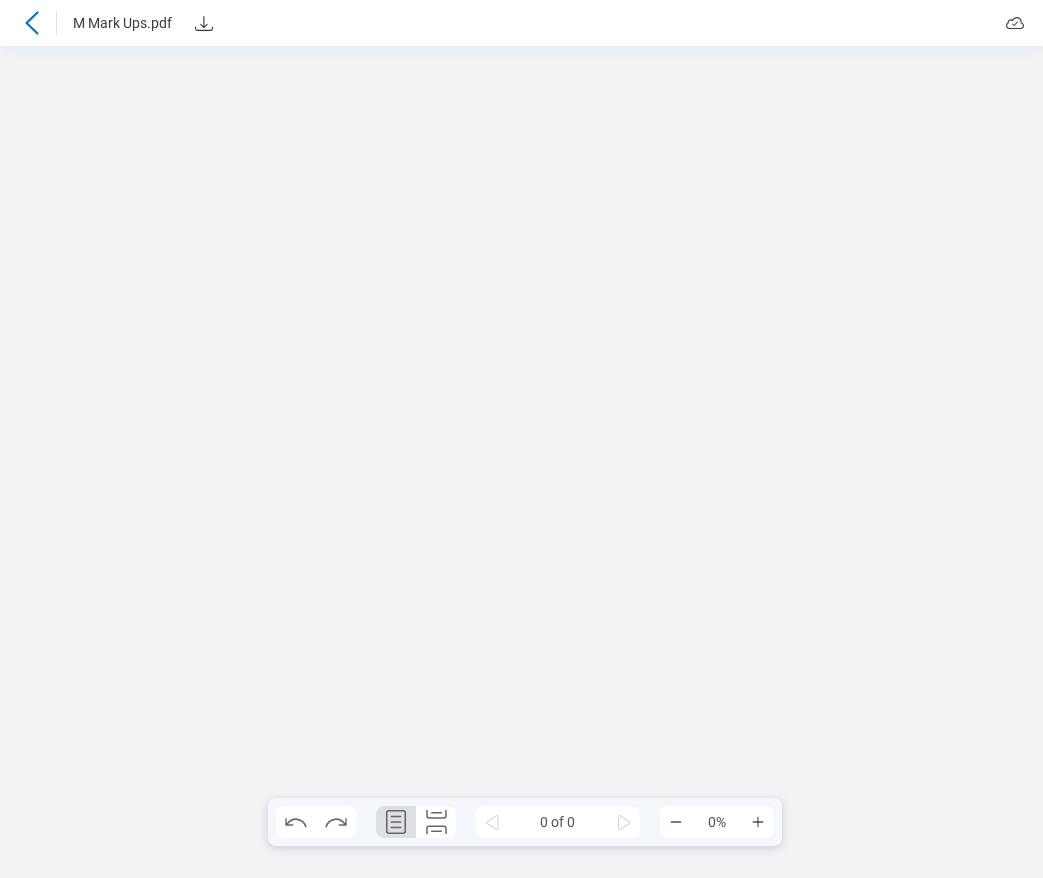 scroll, scrollTop: 0, scrollLeft: 0, axis: both 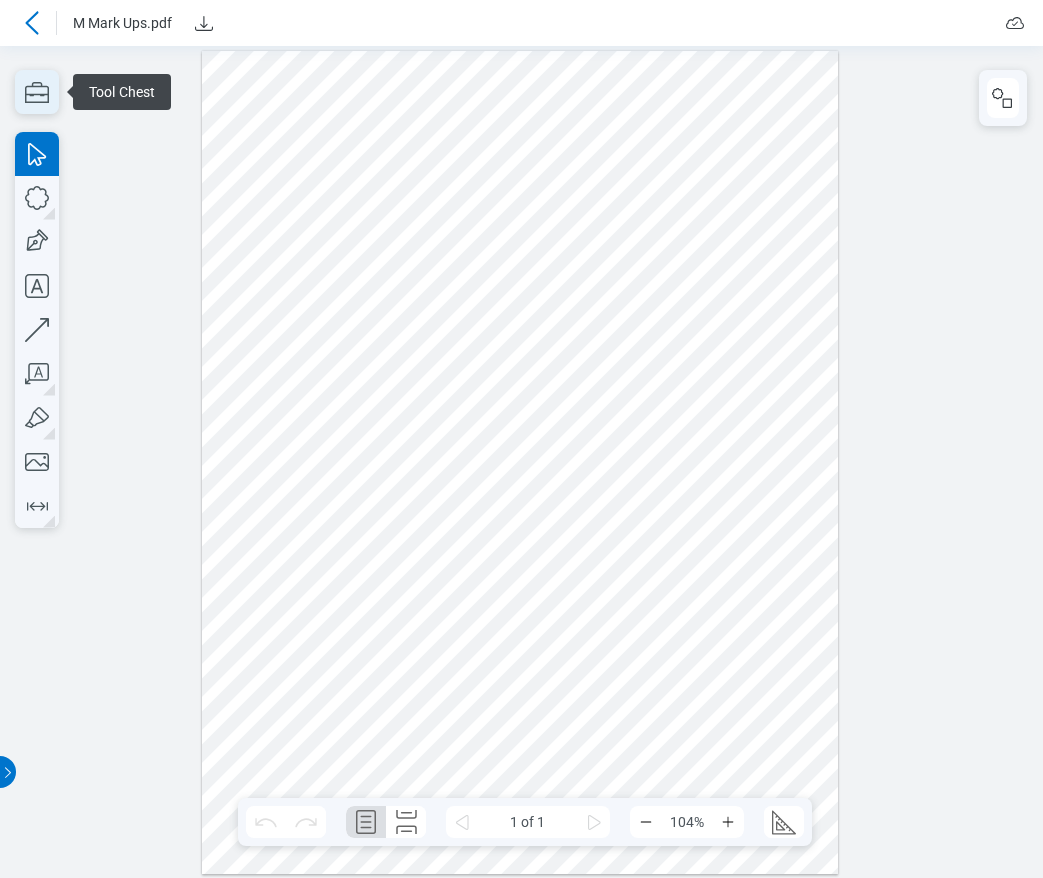click 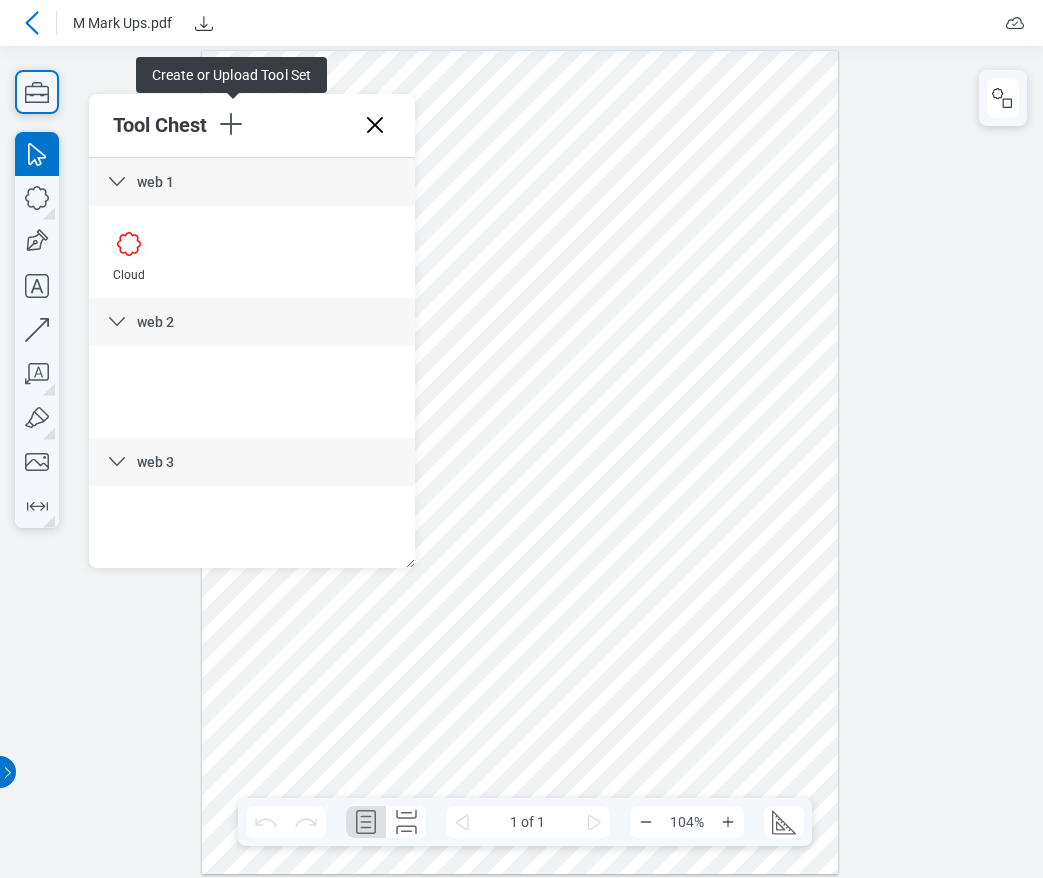 drag, startPoint x: 228, startPoint y: 123, endPoint x: 321, endPoint y: 179, distance: 108.55874 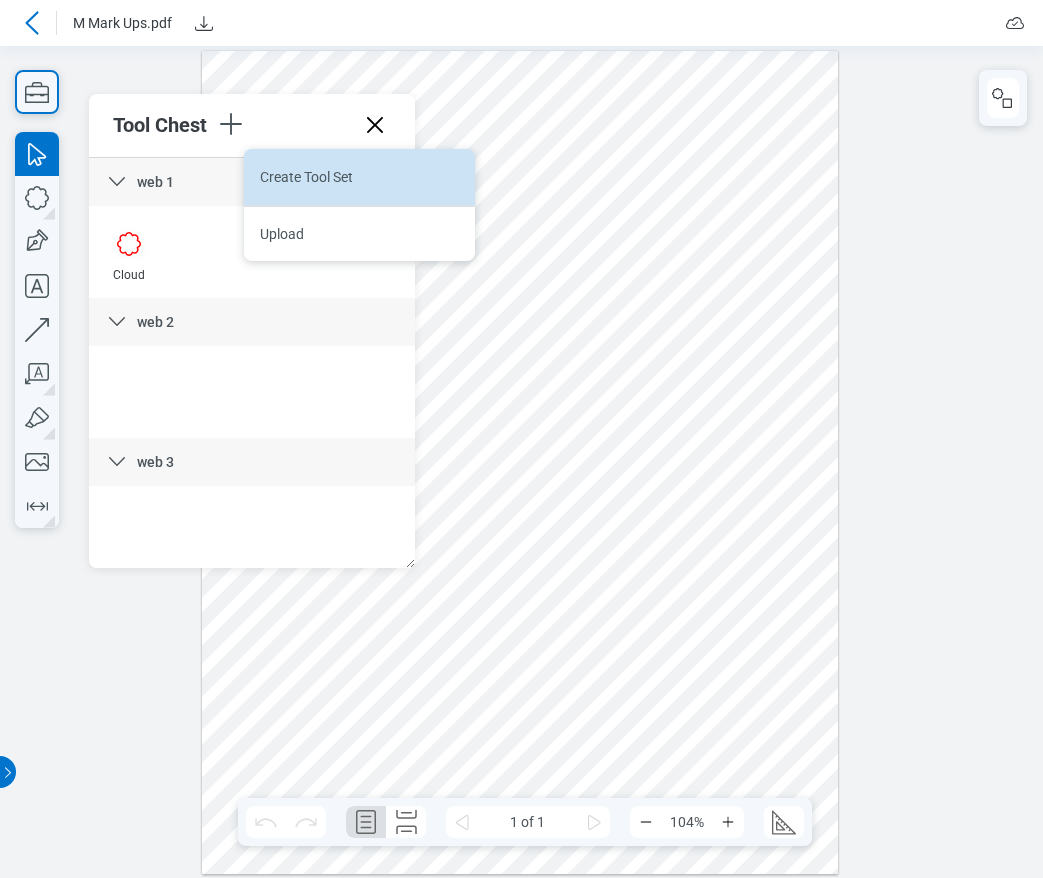 click on "Create Tool Set" at bounding box center (359, 177) 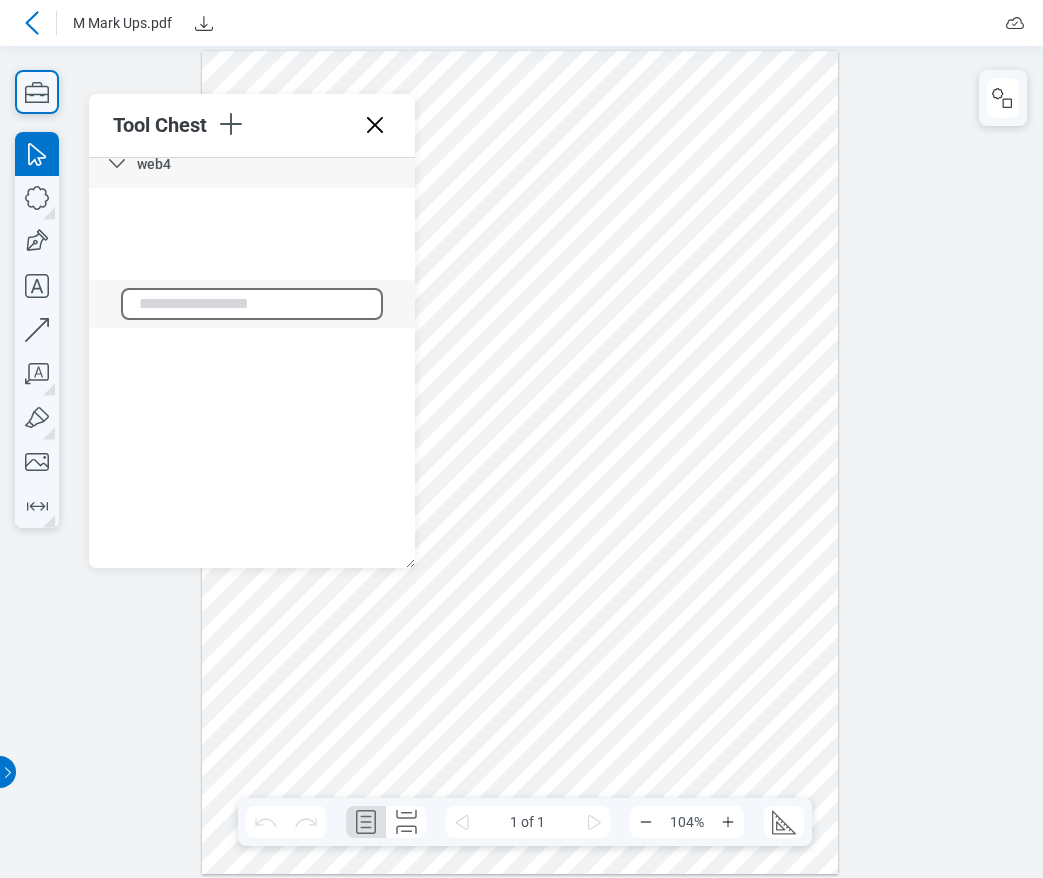 scroll, scrollTop: 560, scrollLeft: 0, axis: vertical 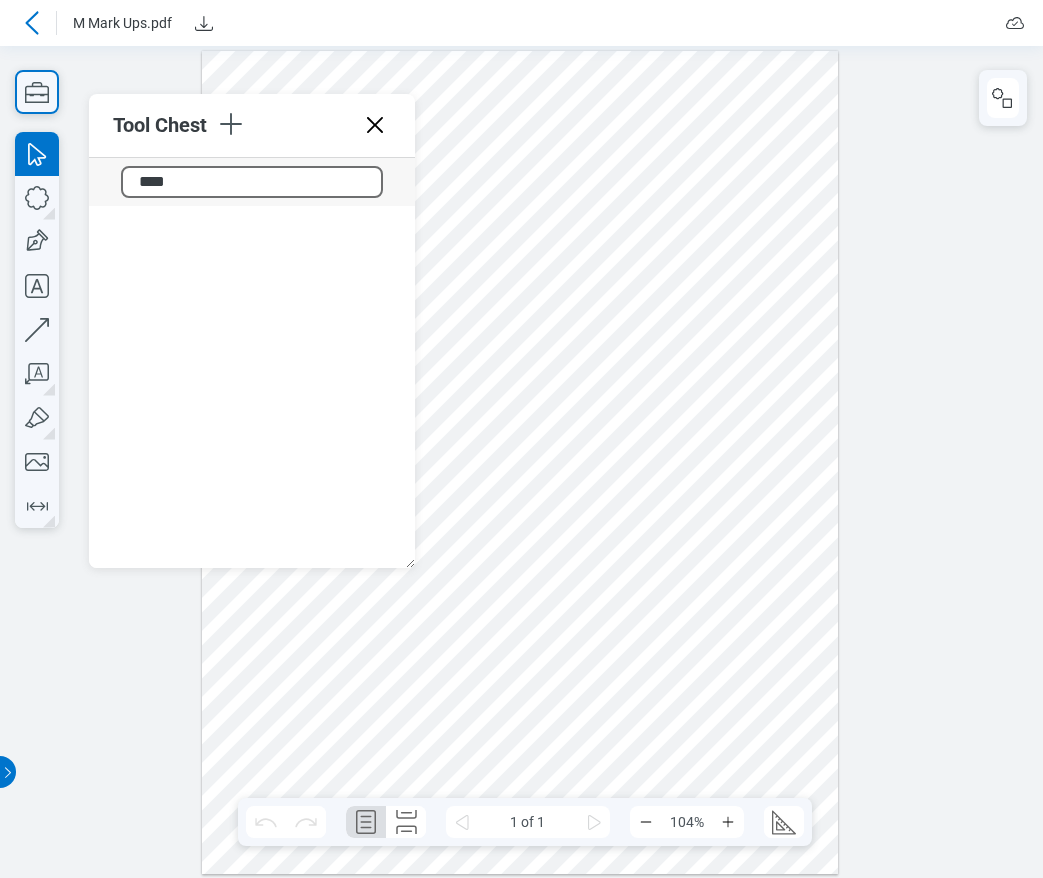 type on "*****" 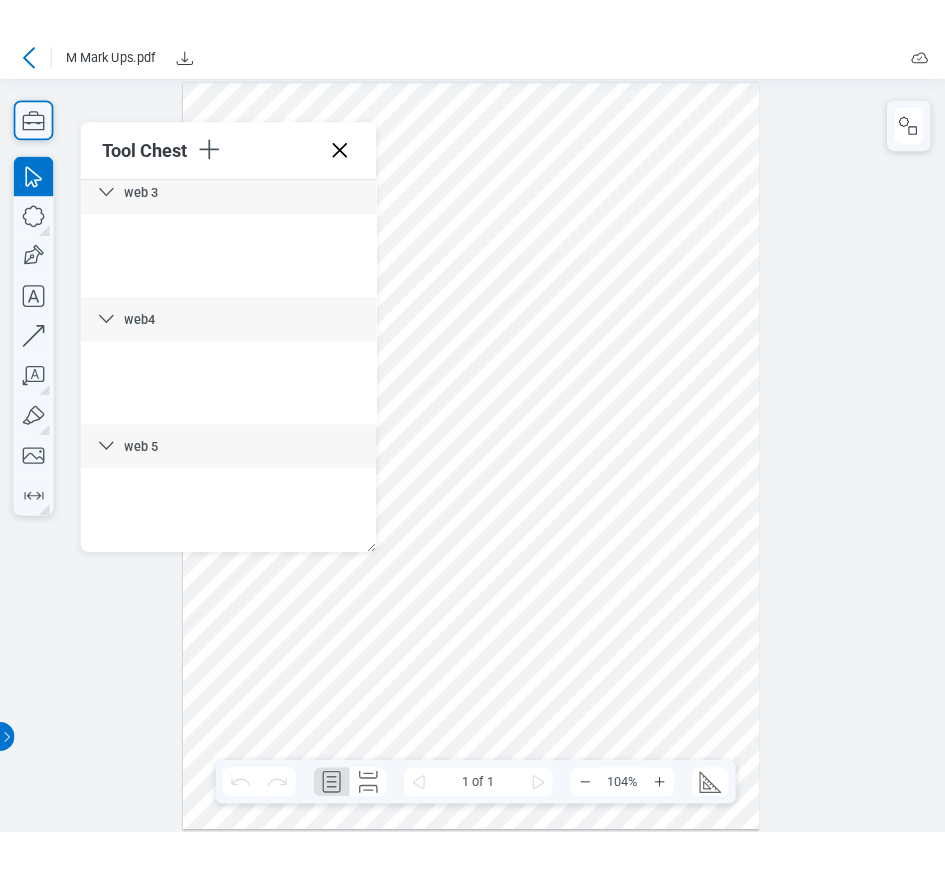 scroll, scrollTop: 290, scrollLeft: 0, axis: vertical 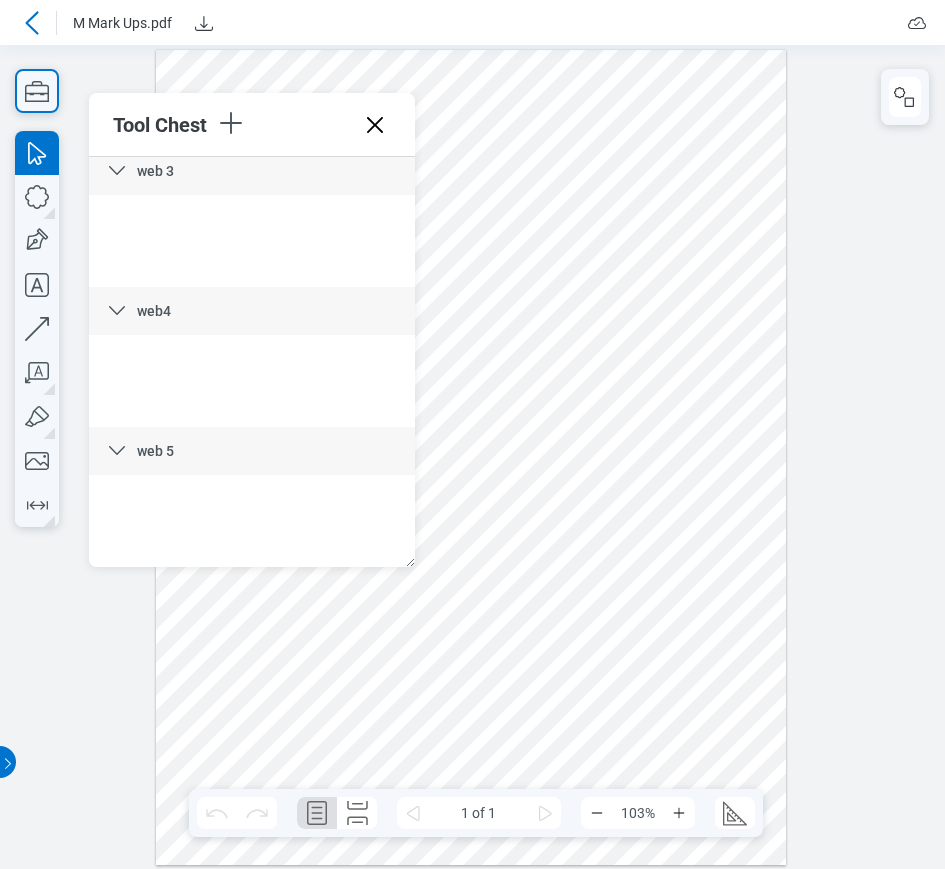 click 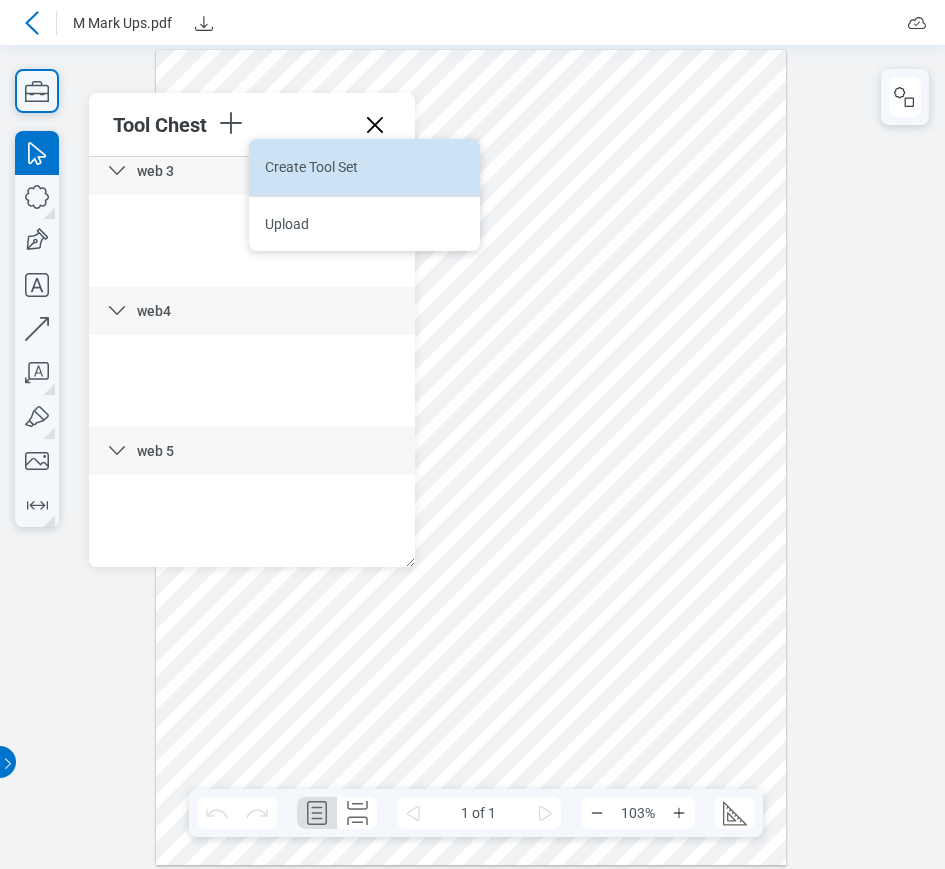 click on "Create Tool Set" at bounding box center (364, 167) 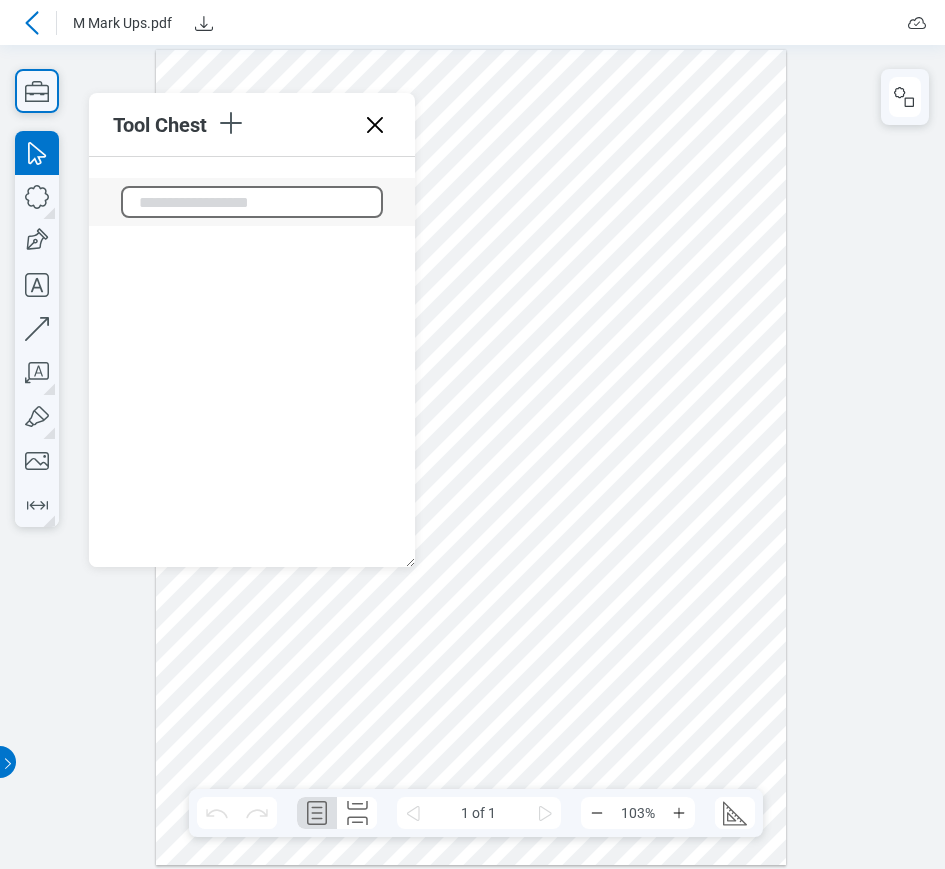 scroll, scrollTop: 700, scrollLeft: 0, axis: vertical 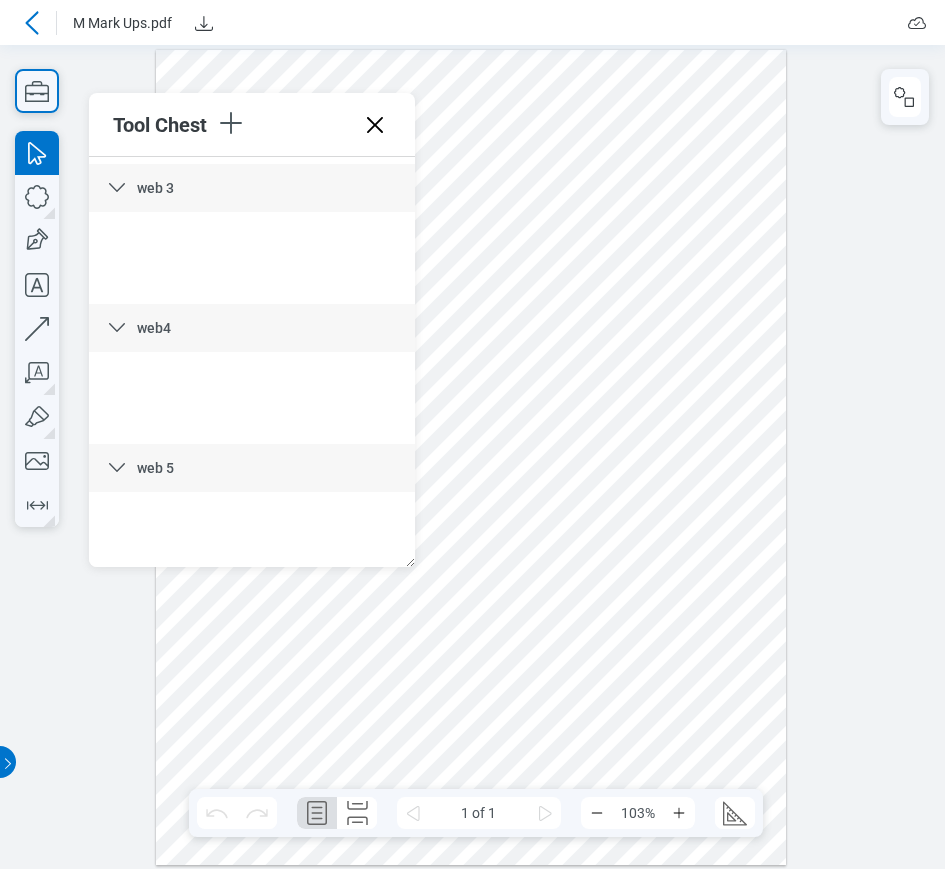 drag, startPoint x: 409, startPoint y: 427, endPoint x: 654, endPoint y: 267, distance: 292.6175 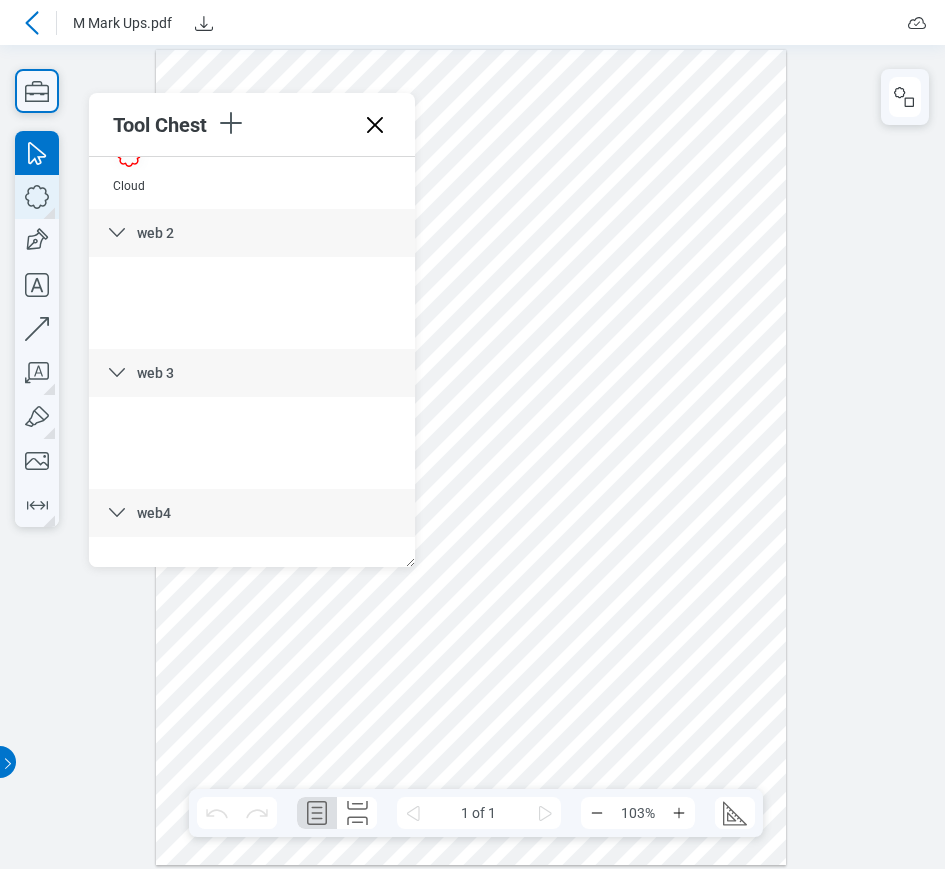 scroll, scrollTop: 0, scrollLeft: 0, axis: both 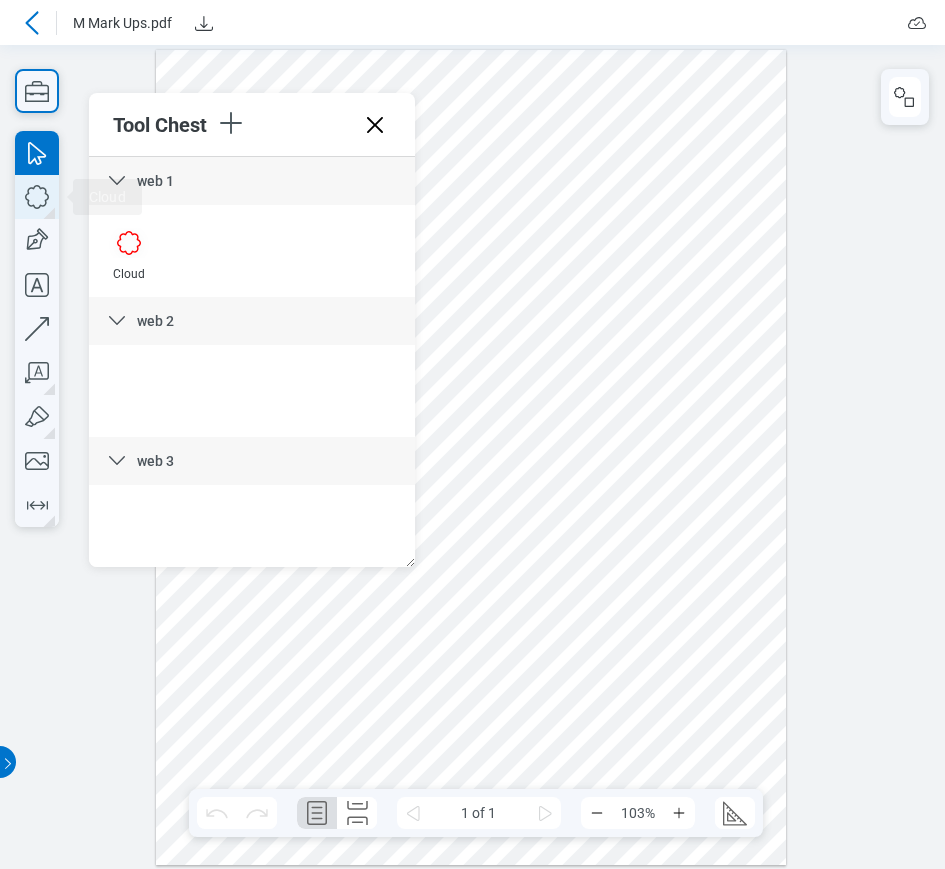 click 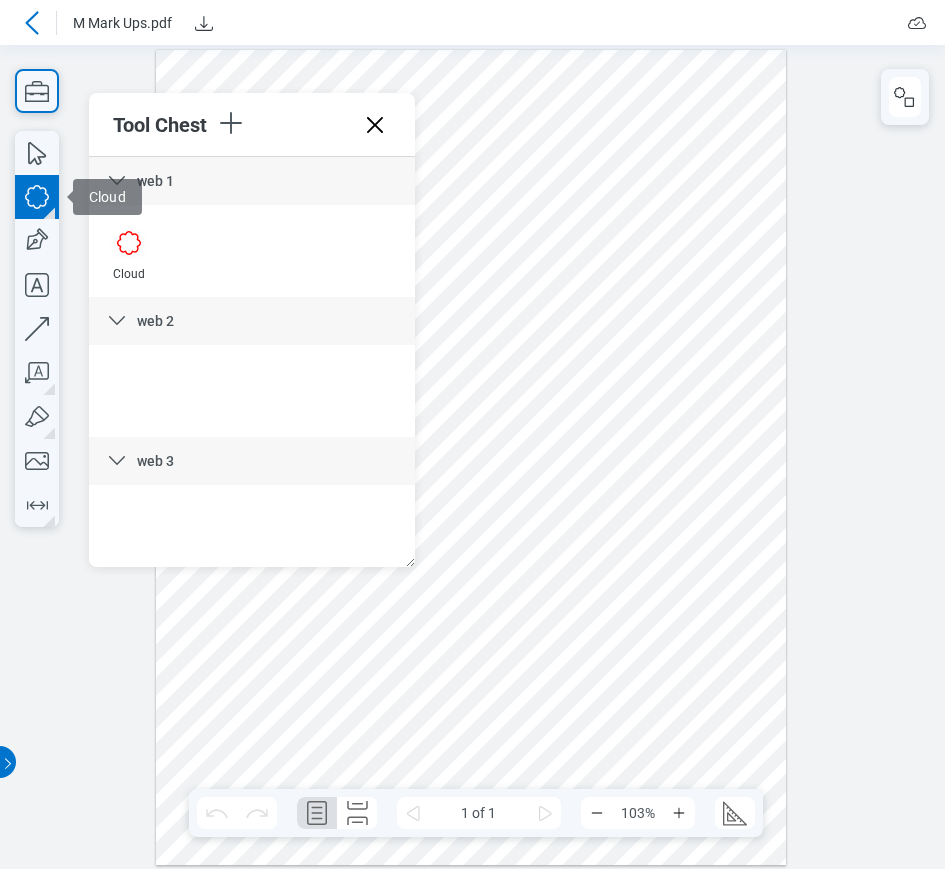 click at bounding box center [471, 458] 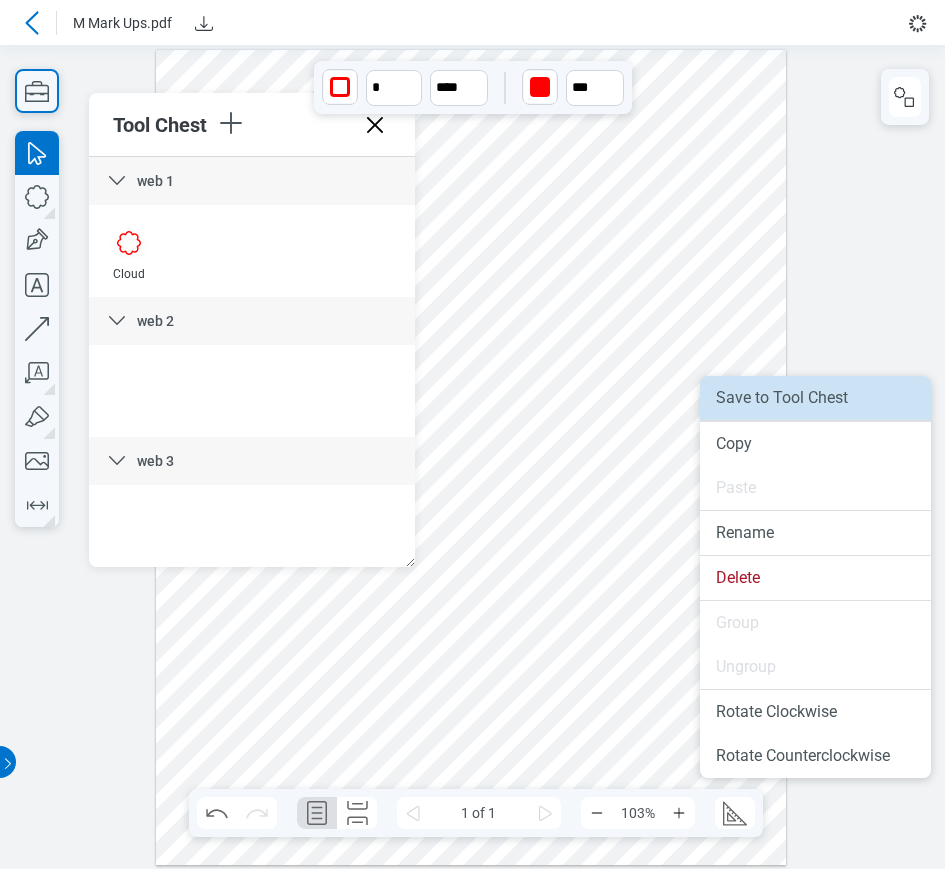 click on "Save to Tool Chest" at bounding box center (815, 398) 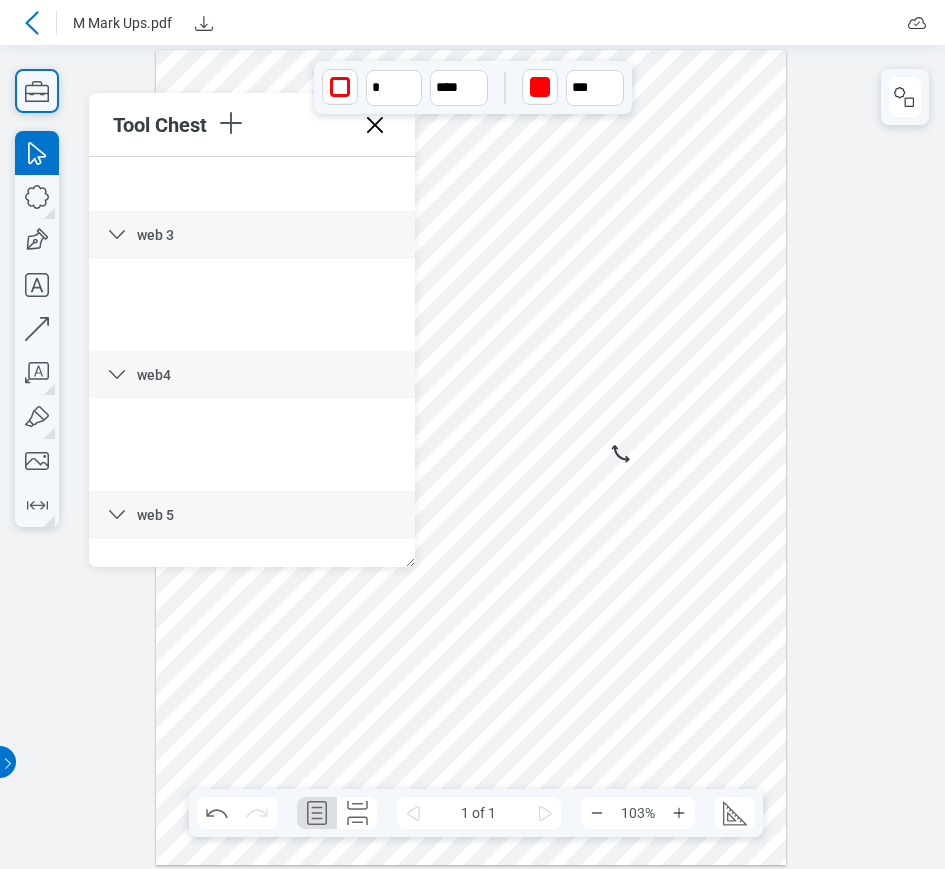 scroll, scrollTop: 290, scrollLeft: 0, axis: vertical 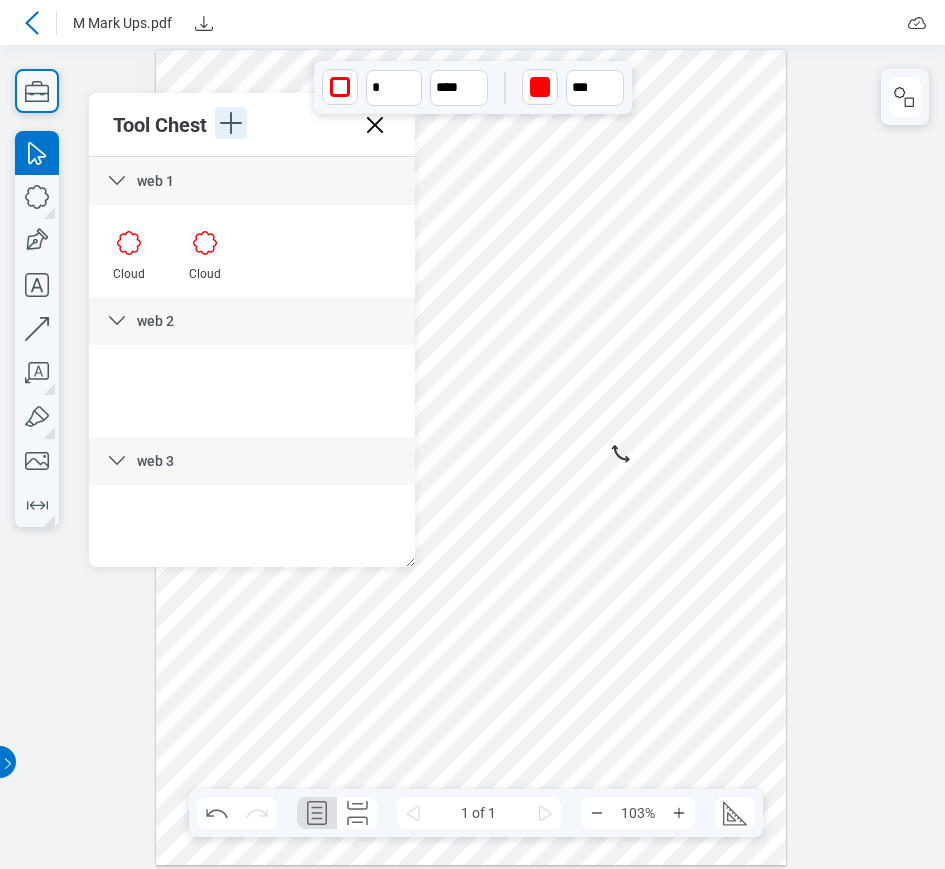 click 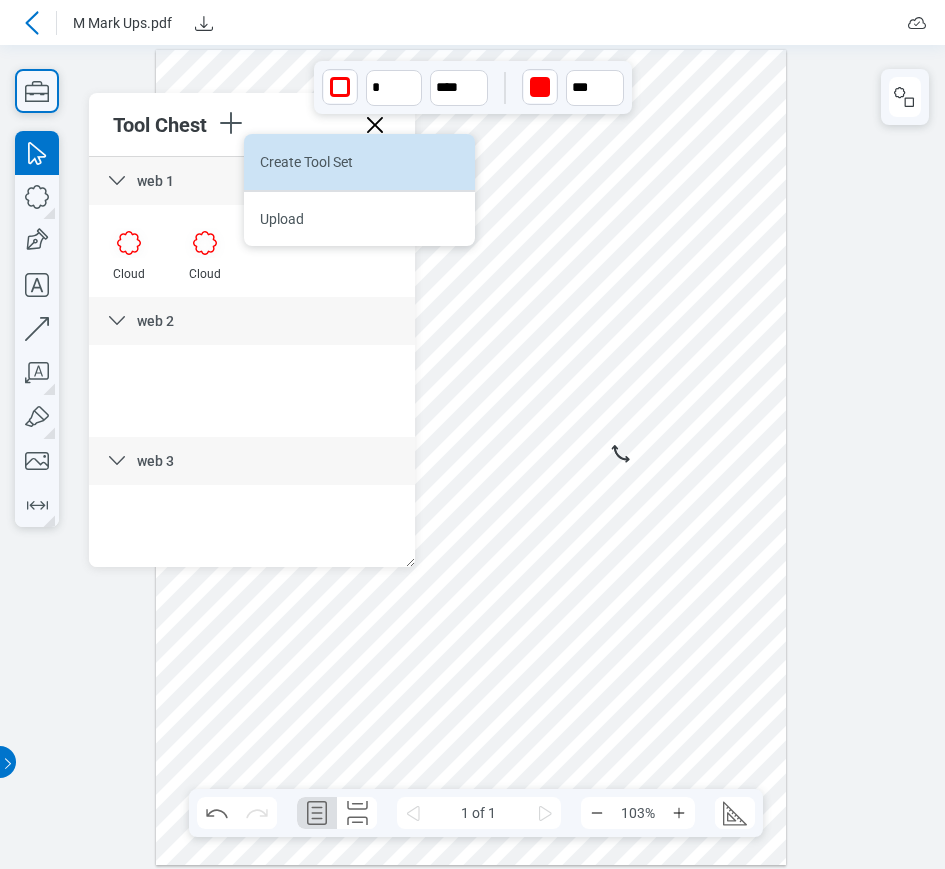 click on "Create Tool Set" at bounding box center [359, 162] 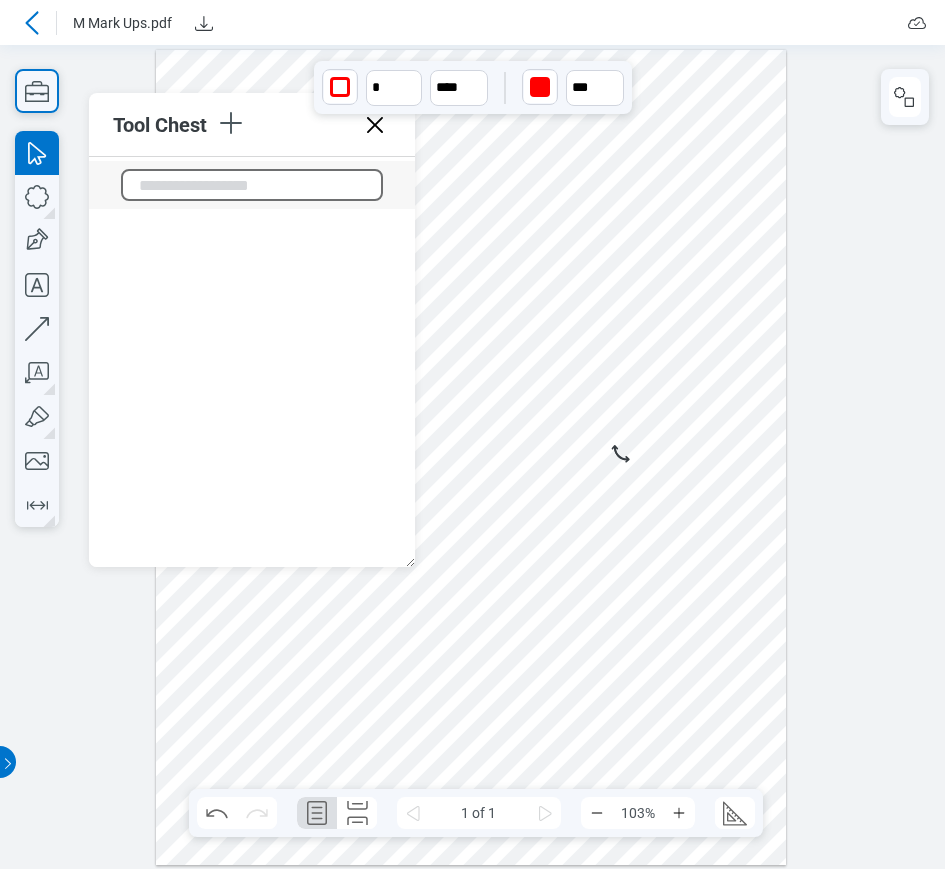 scroll, scrollTop: 700, scrollLeft: 0, axis: vertical 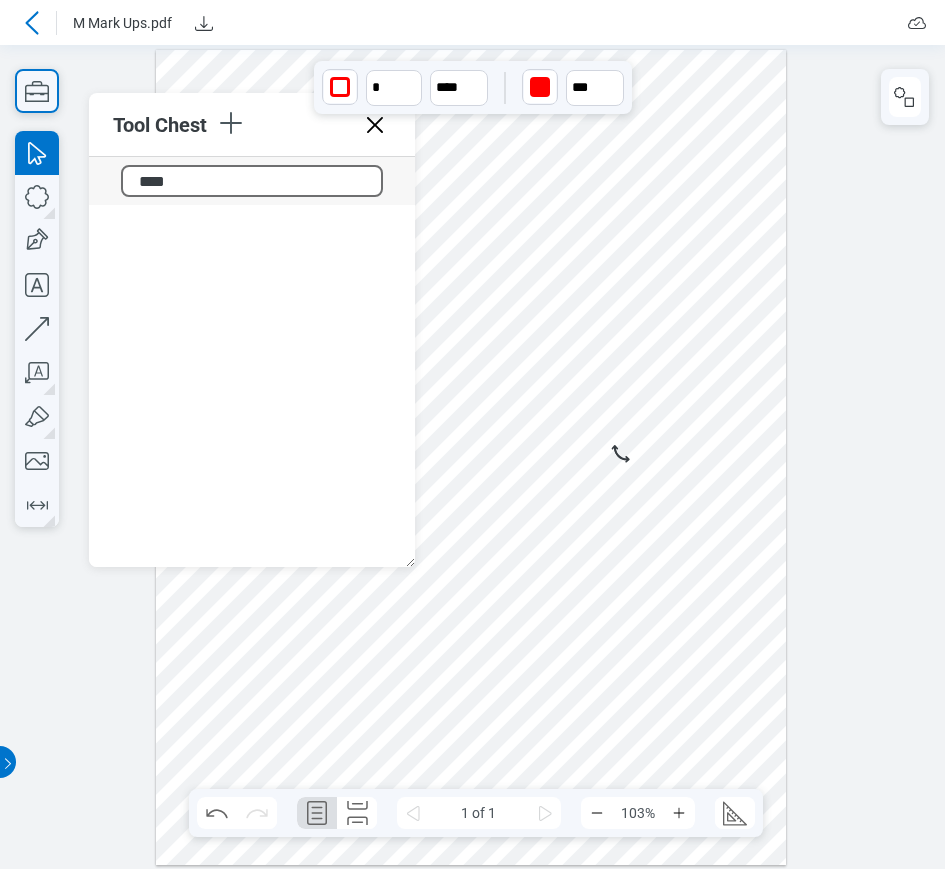 type on "*****" 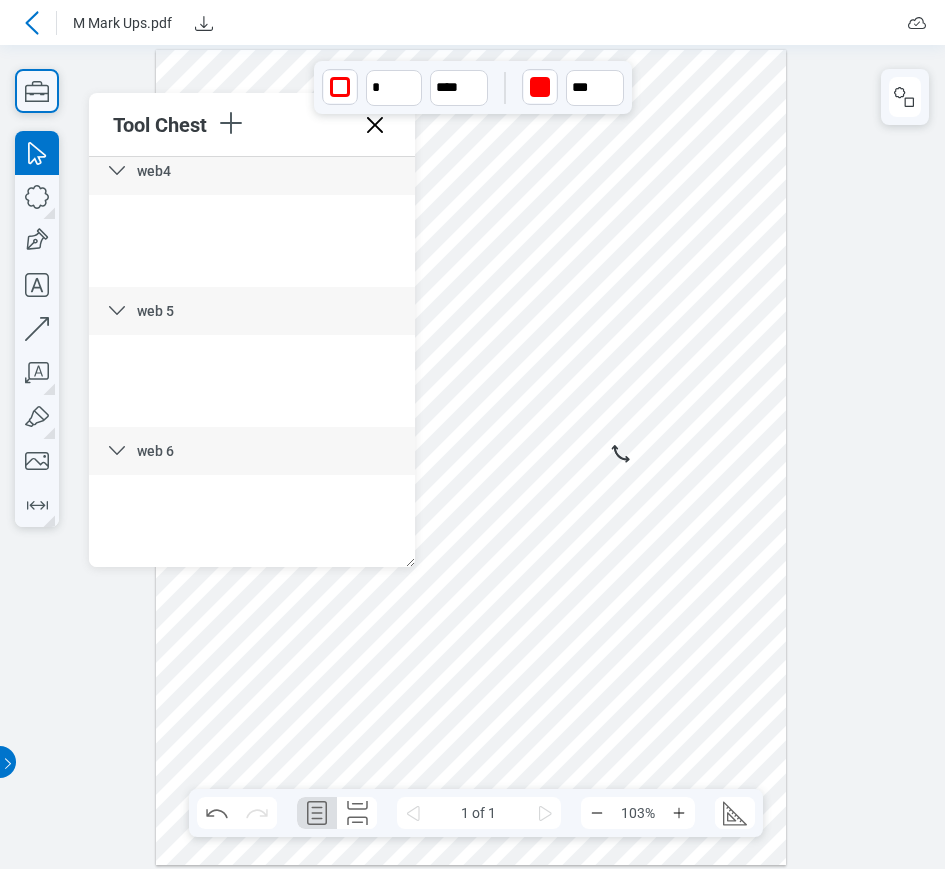 scroll, scrollTop: 430, scrollLeft: 0, axis: vertical 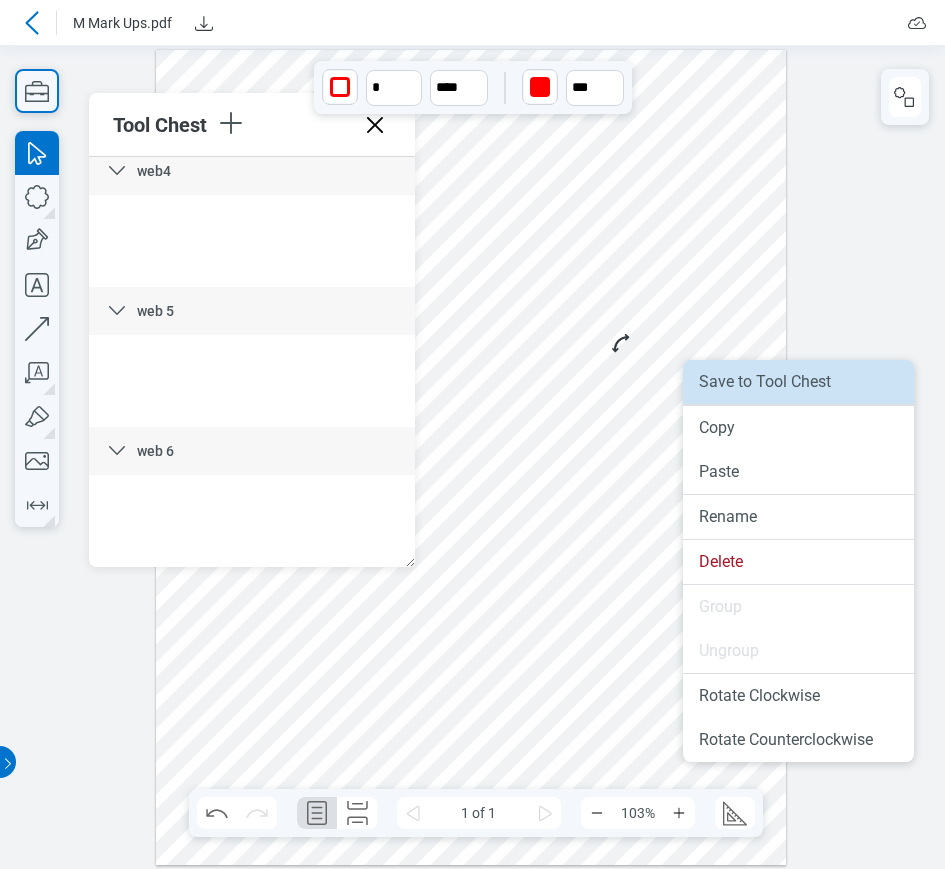 click on "Save to Tool Chest" at bounding box center [798, 382] 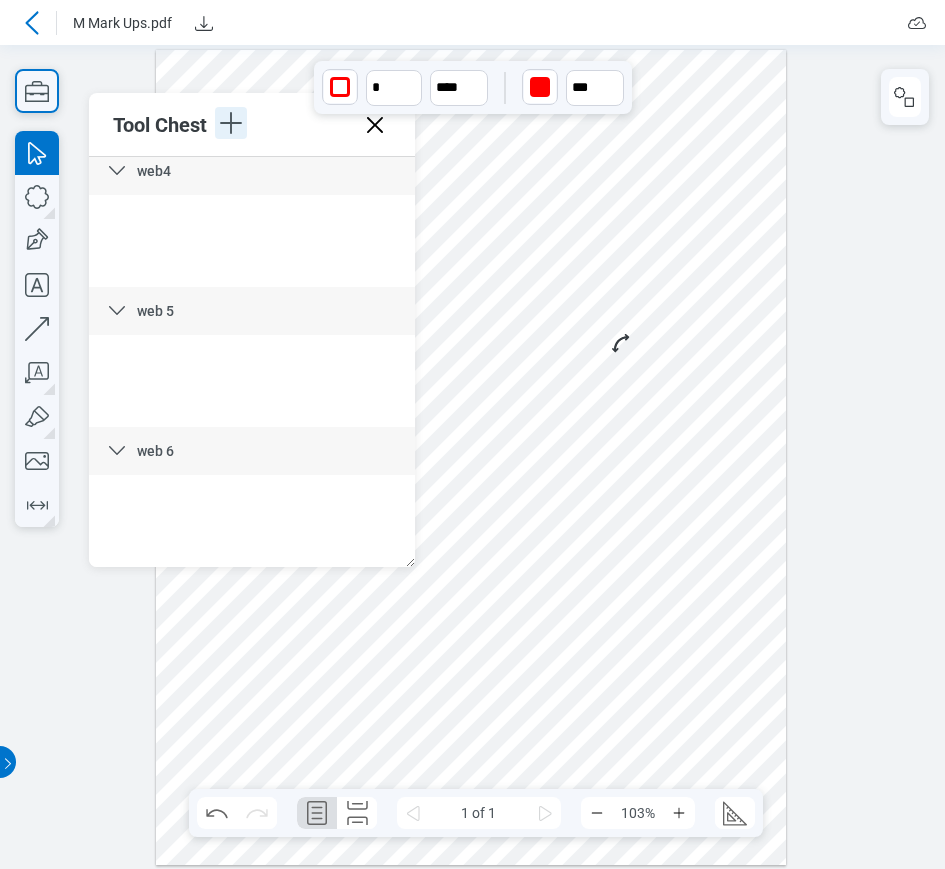 click 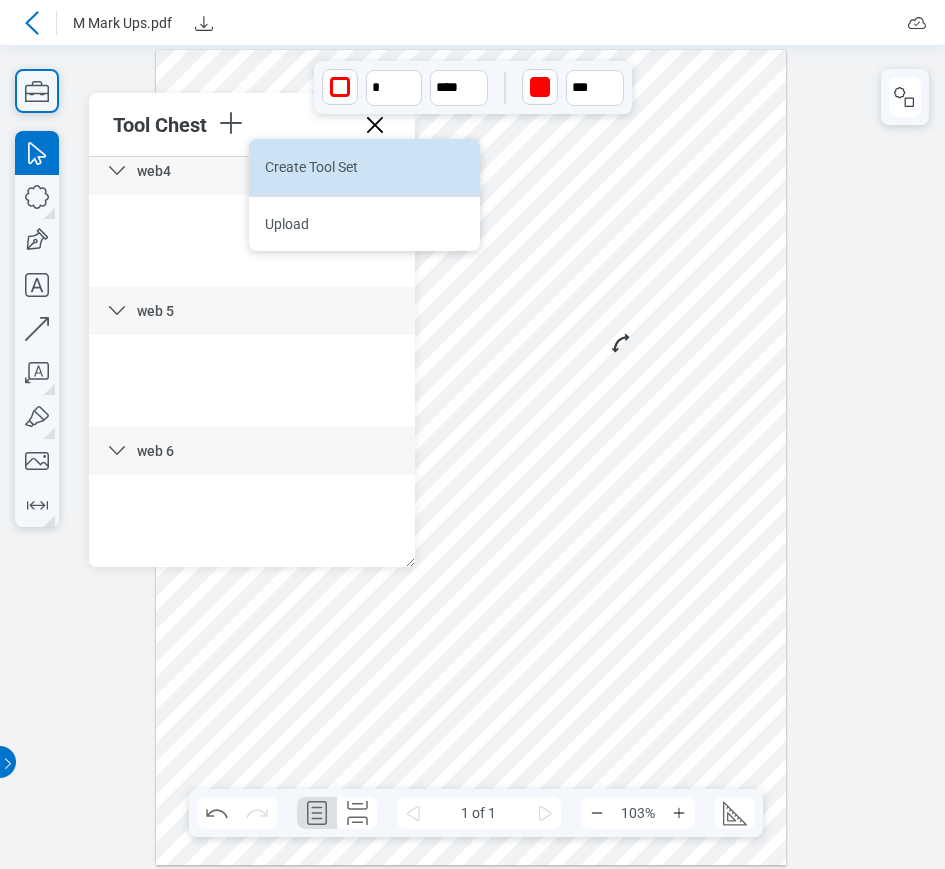 click on "Create Tool Set" at bounding box center (364, 167) 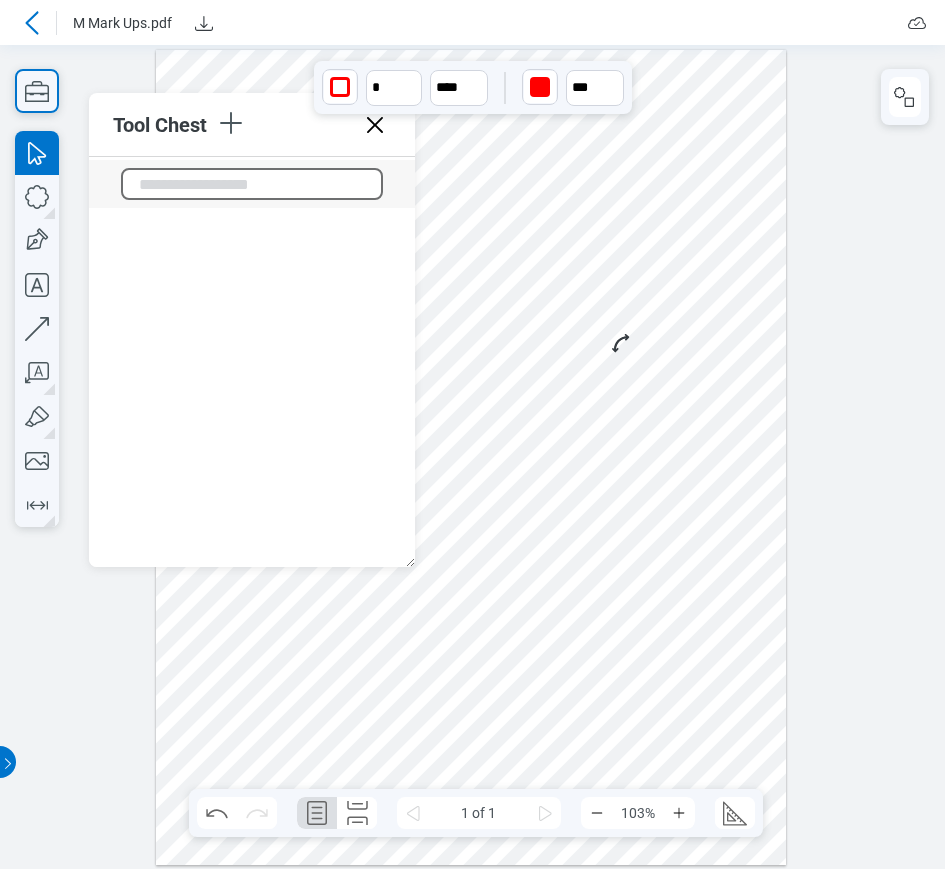 scroll, scrollTop: 840, scrollLeft: 0, axis: vertical 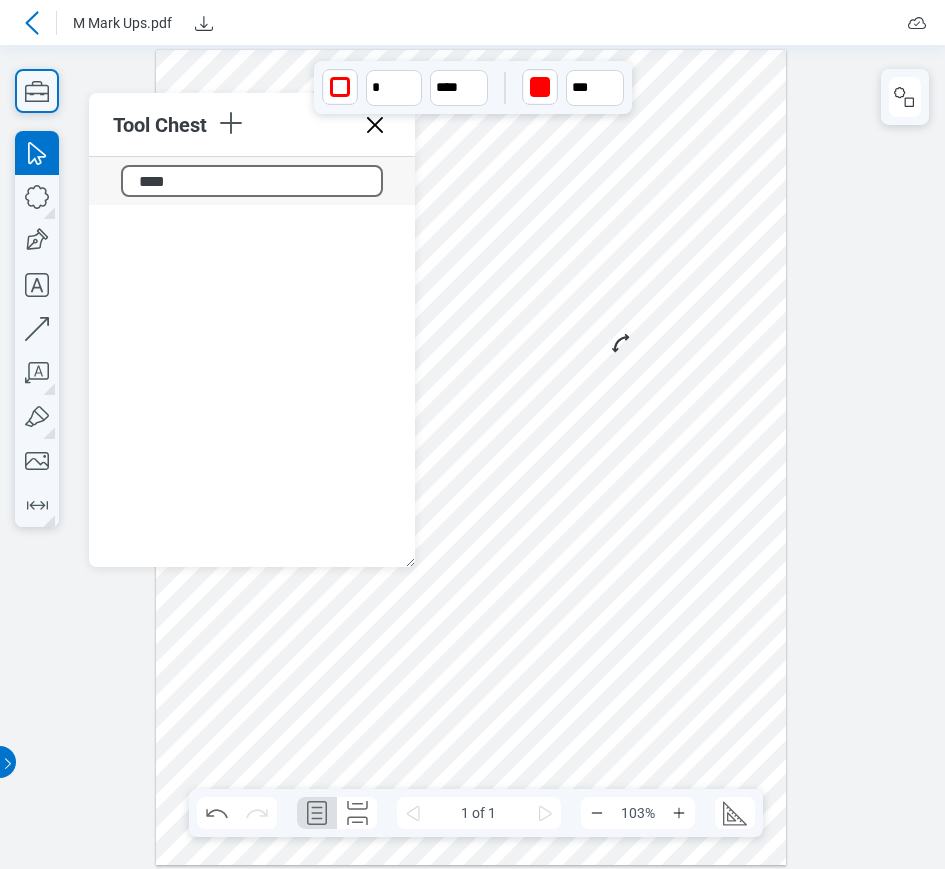type on "*****" 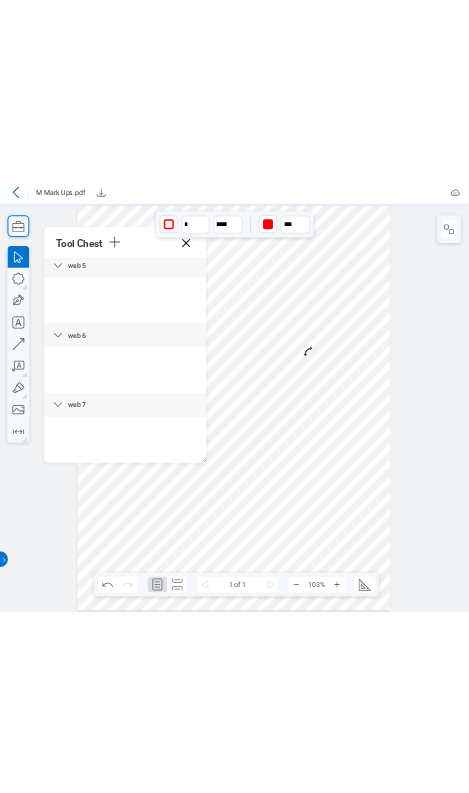 scroll, scrollTop: 570, scrollLeft: 0, axis: vertical 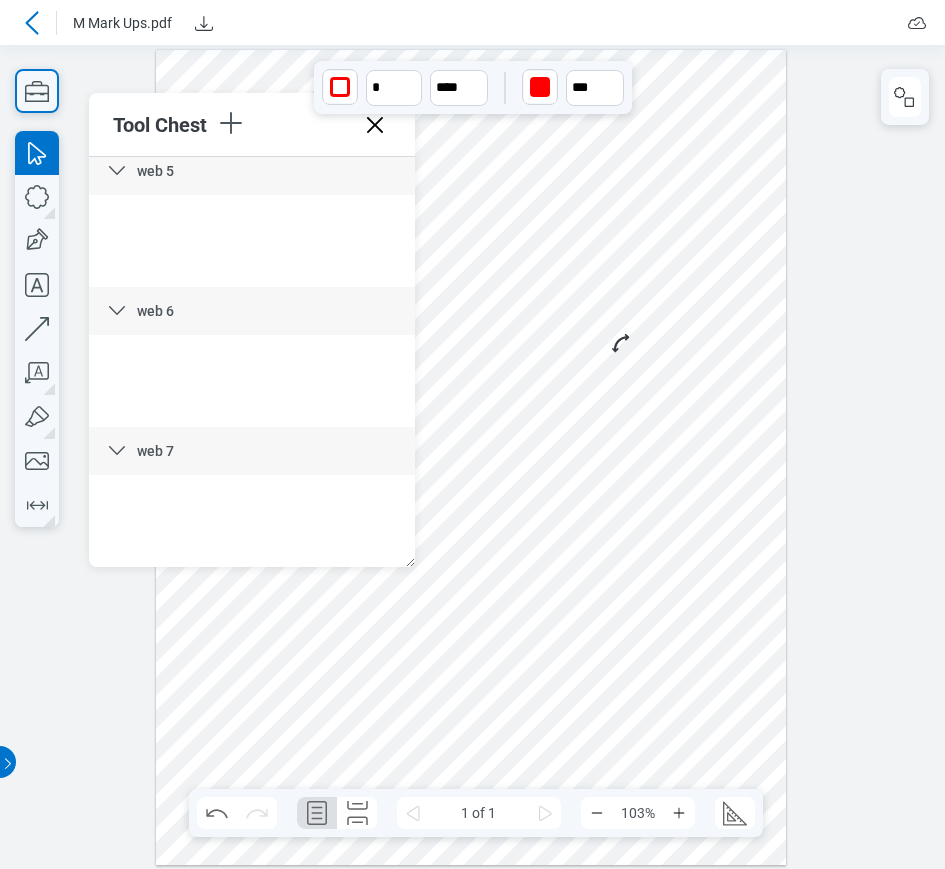 click at bounding box center (472, 457) 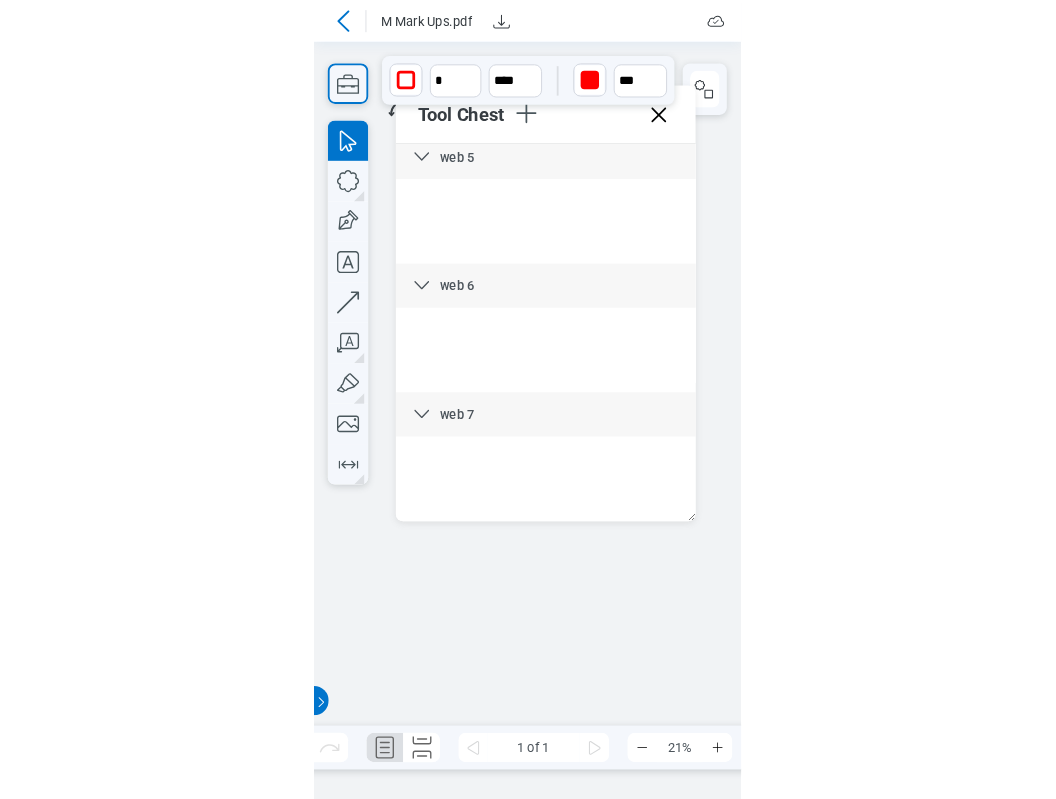 scroll, scrollTop: 570, scrollLeft: 0, axis: vertical 